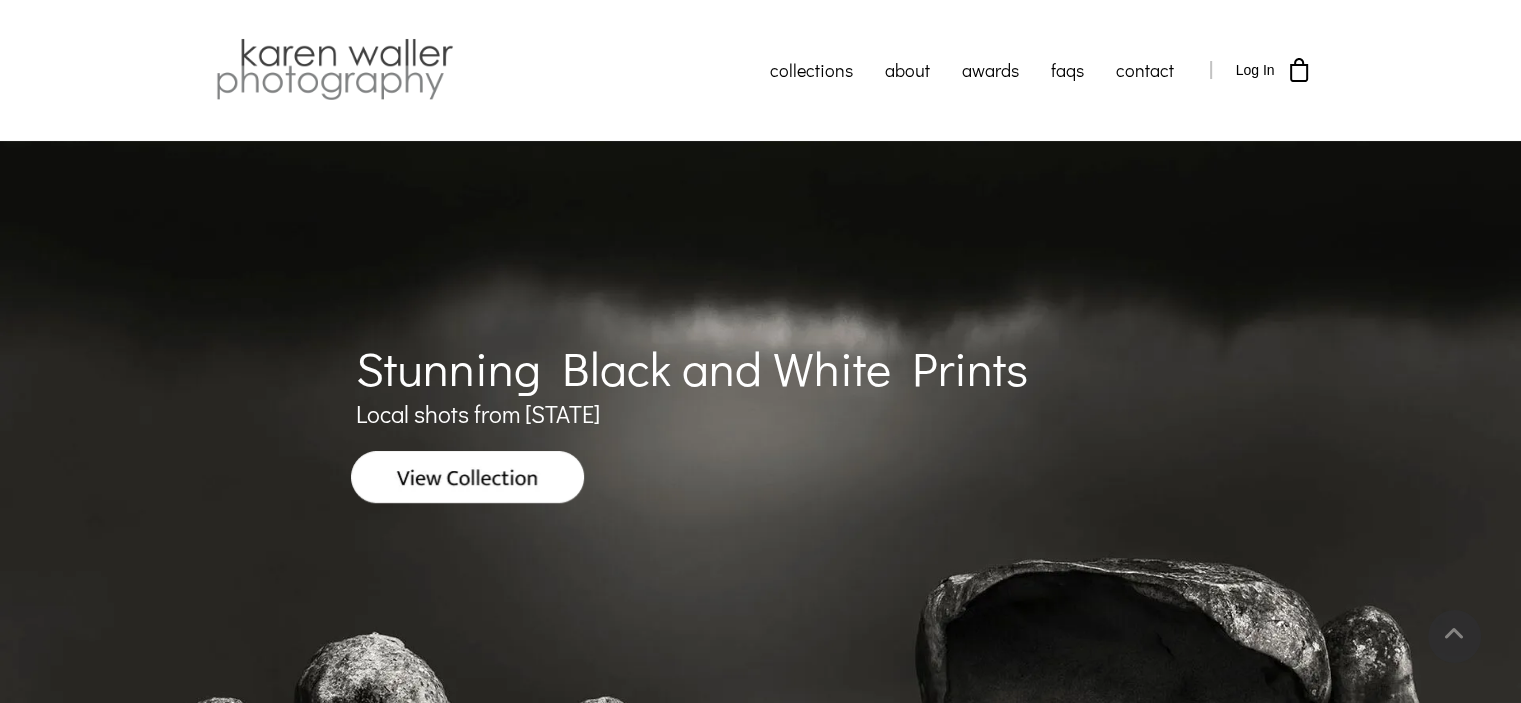scroll, scrollTop: 0, scrollLeft: 0, axis: both 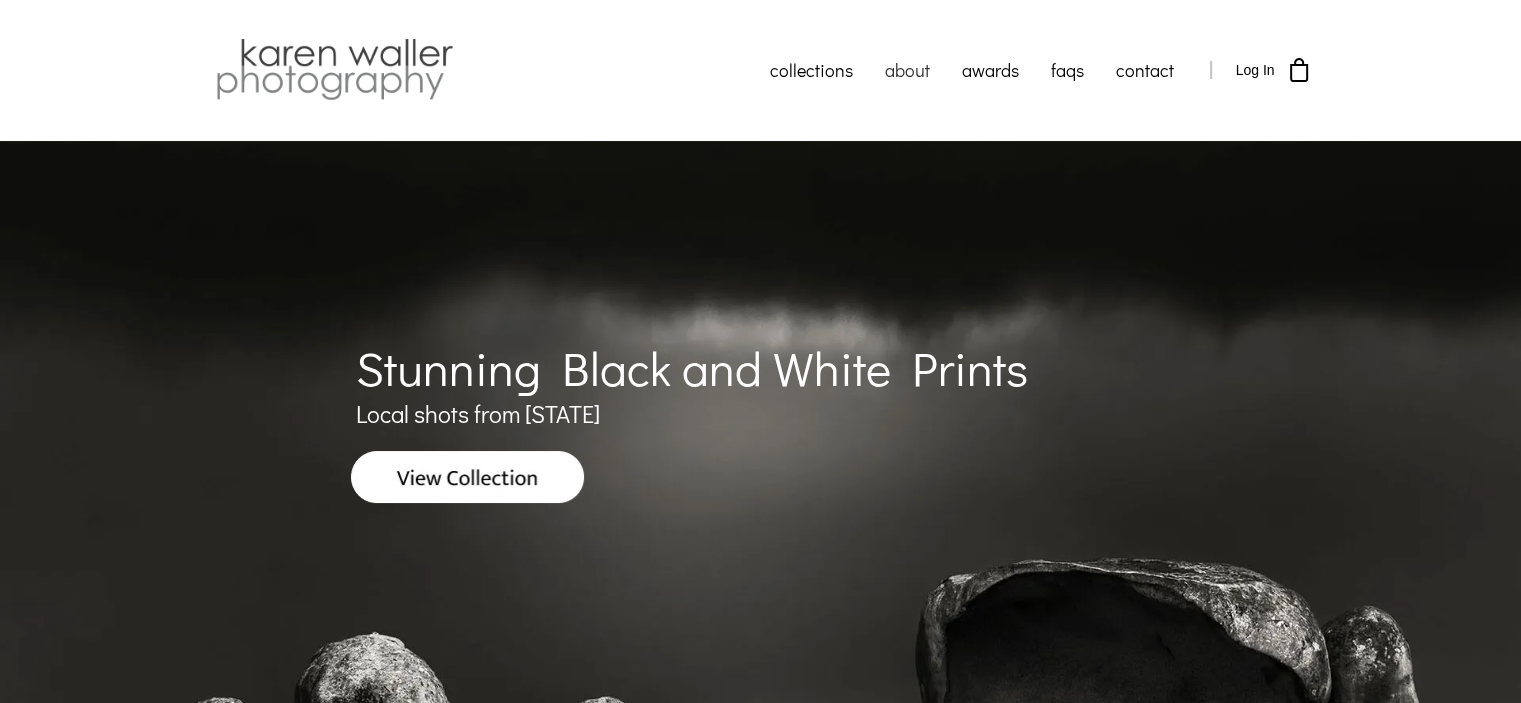 click on "about" at bounding box center (907, 70) 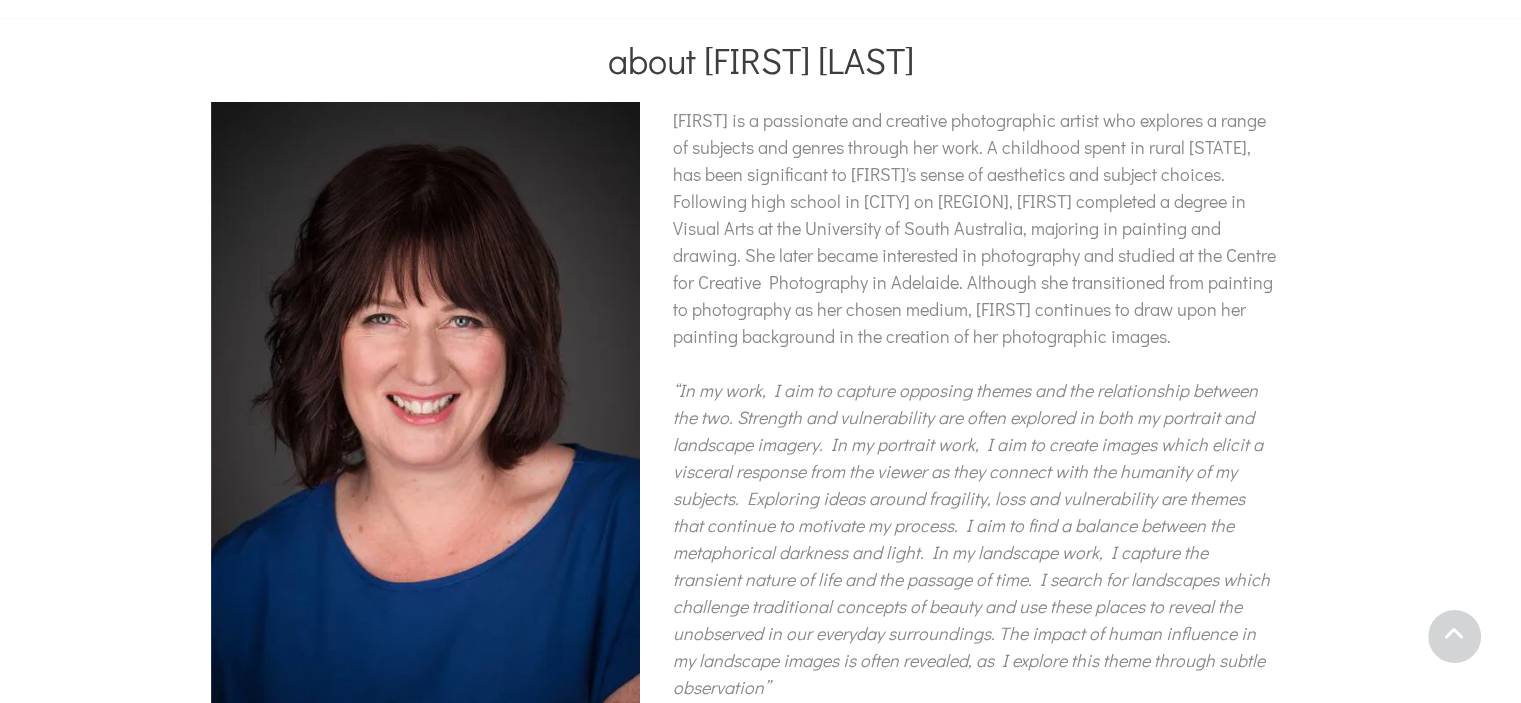 scroll, scrollTop: 0, scrollLeft: 0, axis: both 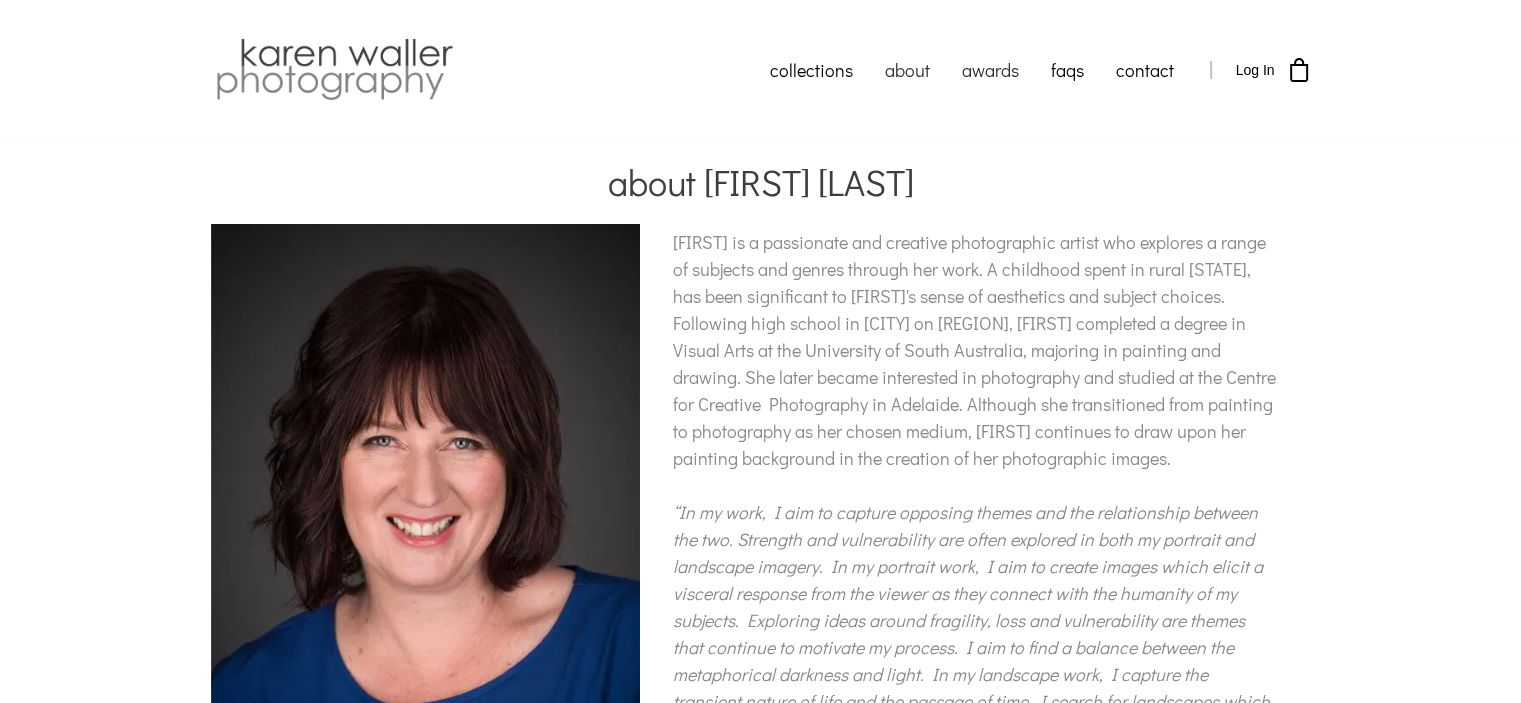 click on "awards" at bounding box center [990, 70] 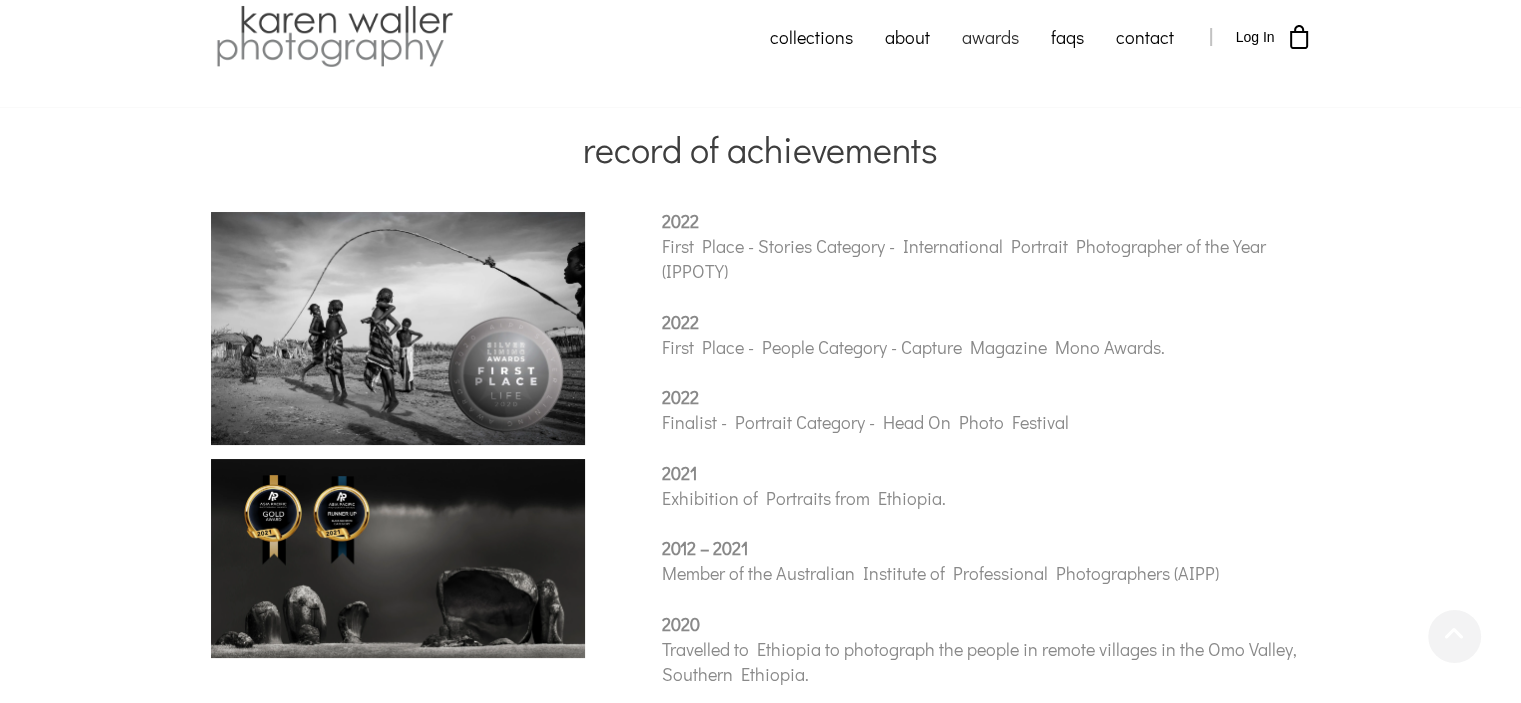 scroll, scrollTop: 0, scrollLeft: 0, axis: both 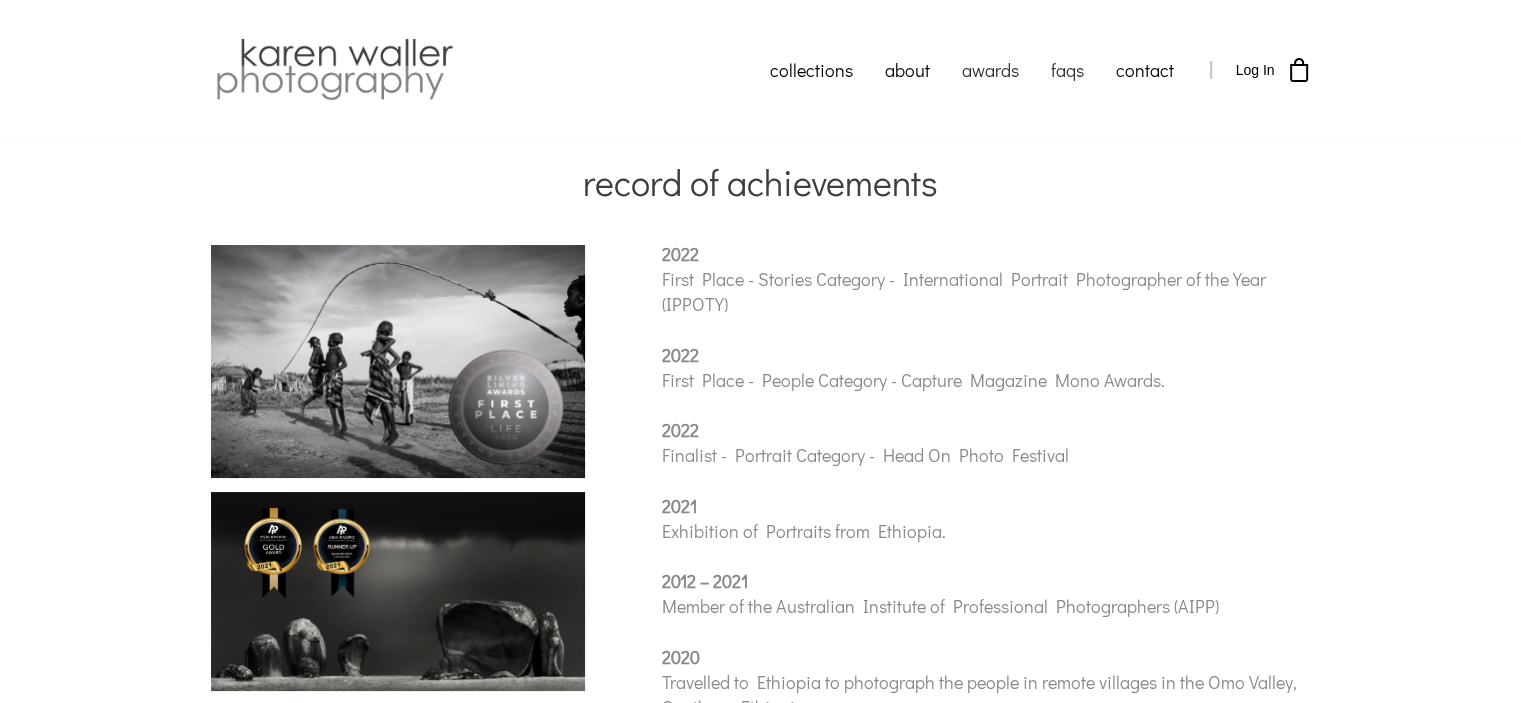 click on "faqs" at bounding box center (1067, 70) 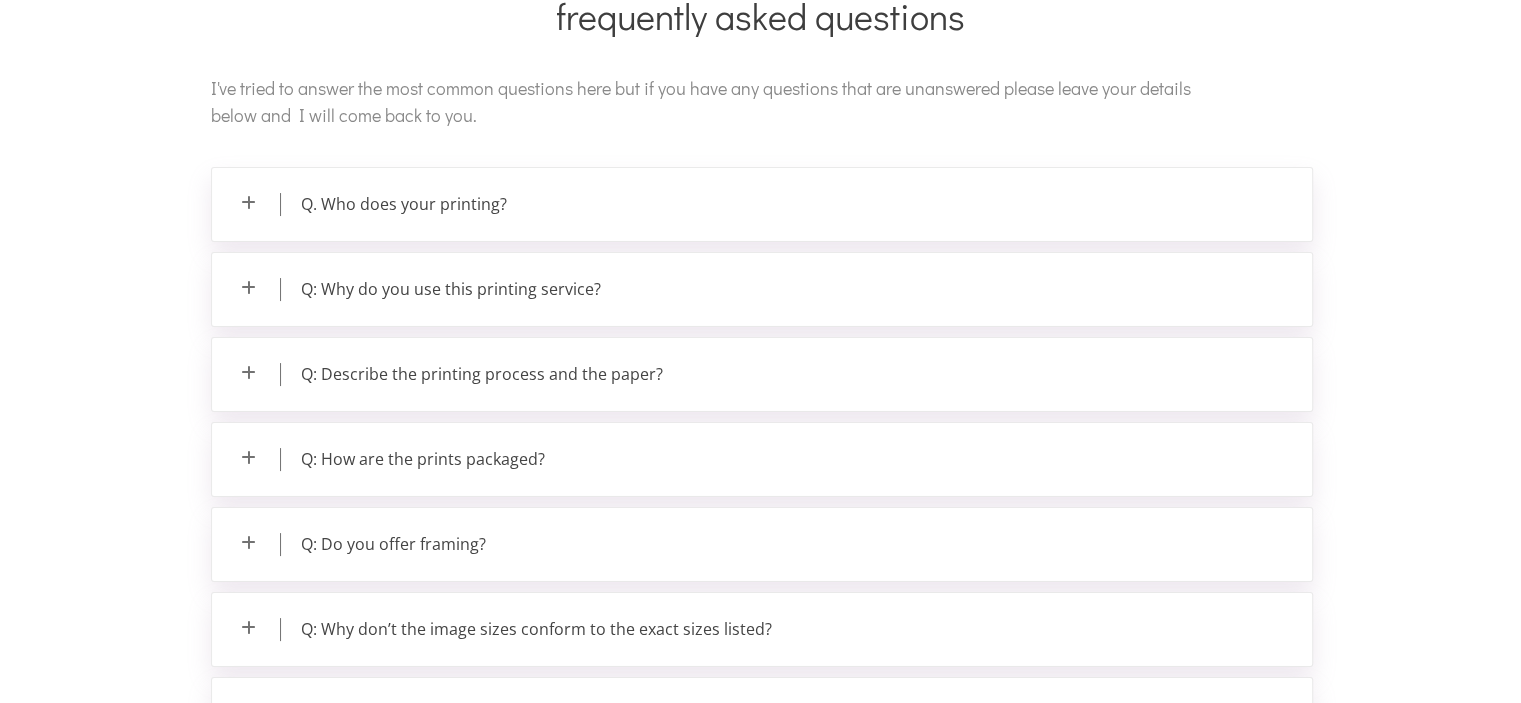 scroll, scrollTop: 200, scrollLeft: 0, axis: vertical 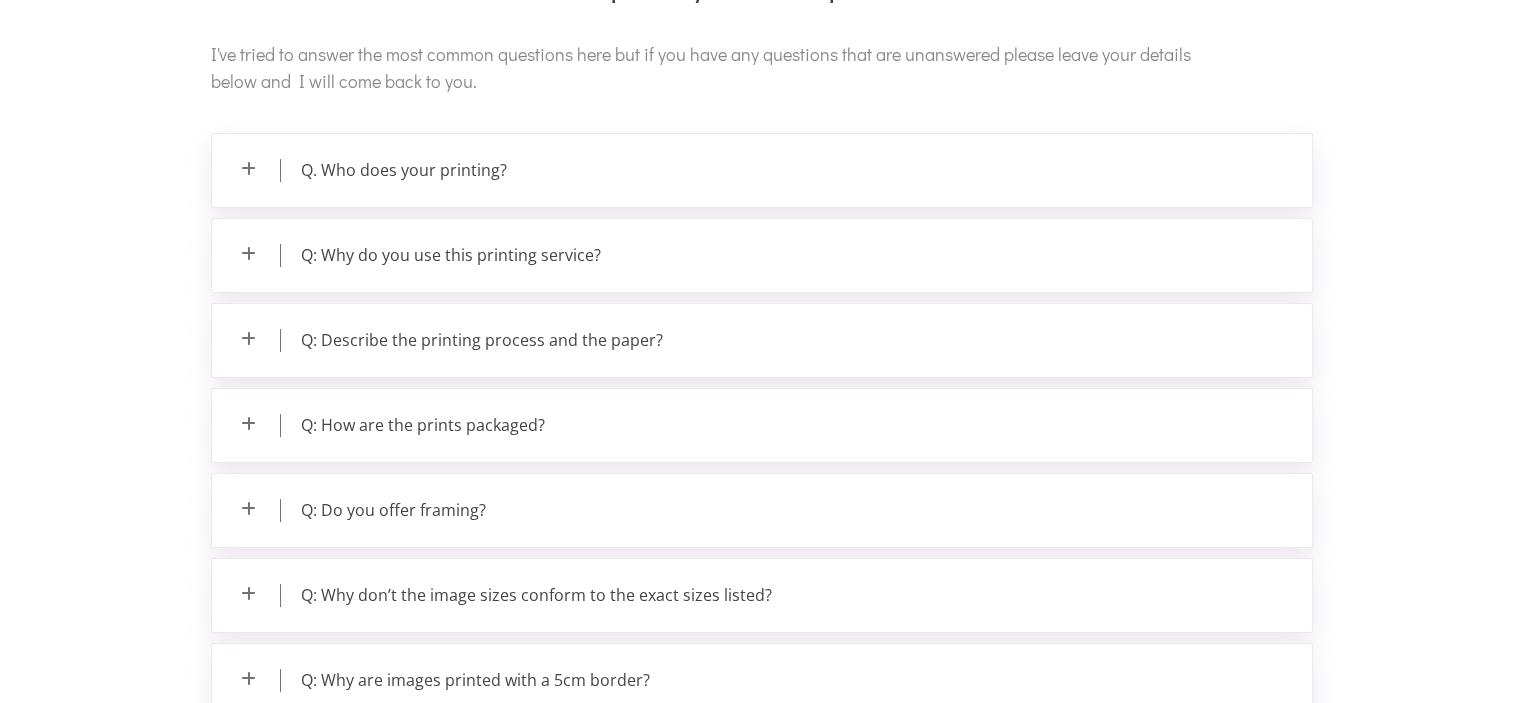 click on "Q. Who does your printing?" at bounding box center (762, 170) 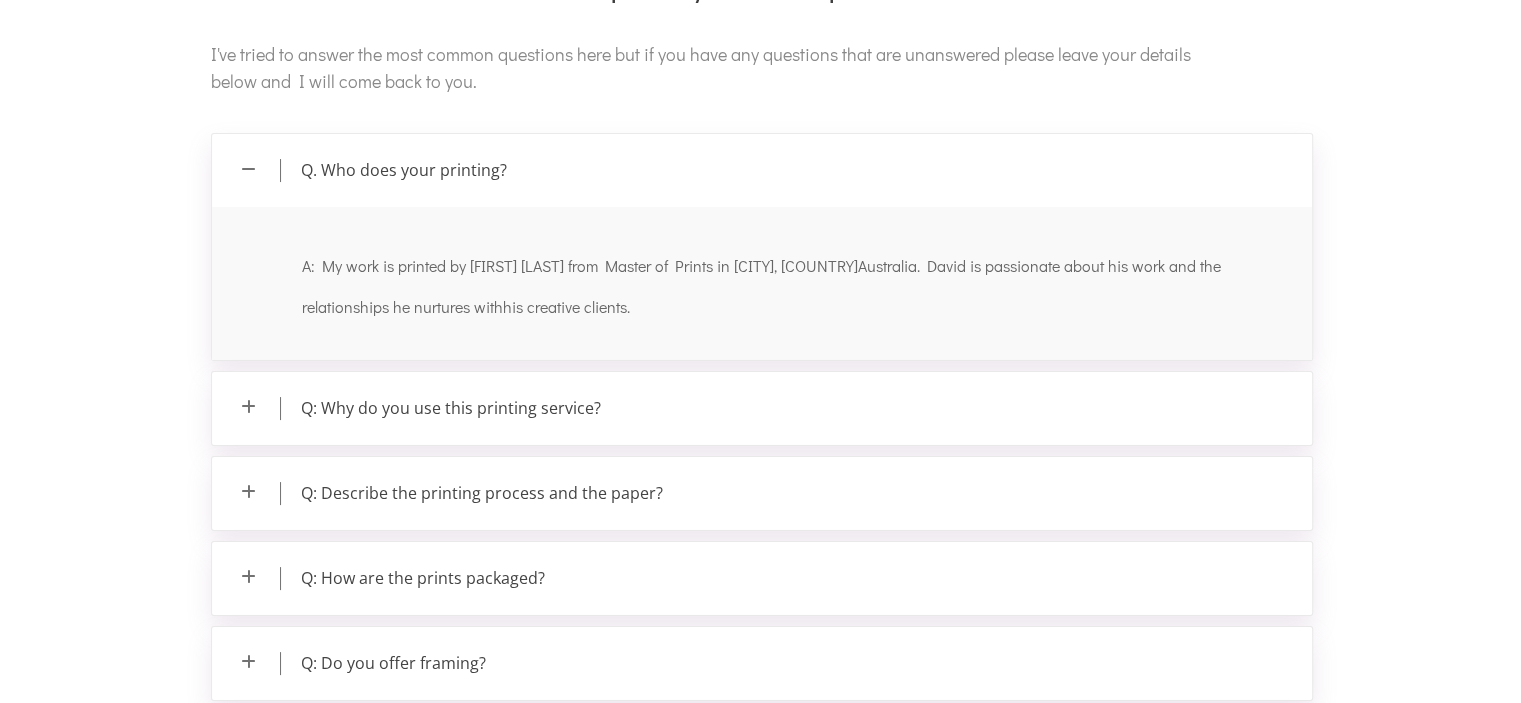 click on "Q. Who does your printing?" at bounding box center (762, 170) 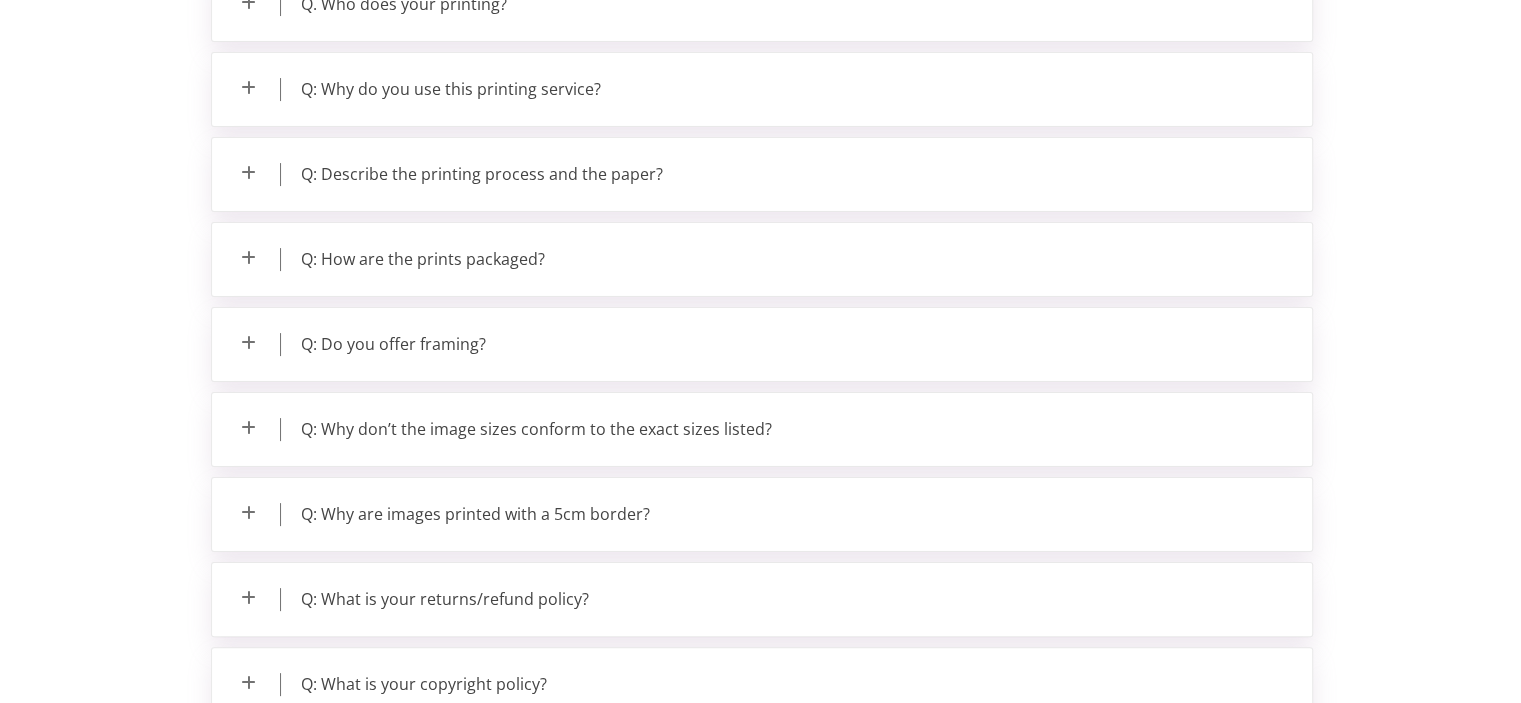 scroll, scrollTop: 400, scrollLeft: 0, axis: vertical 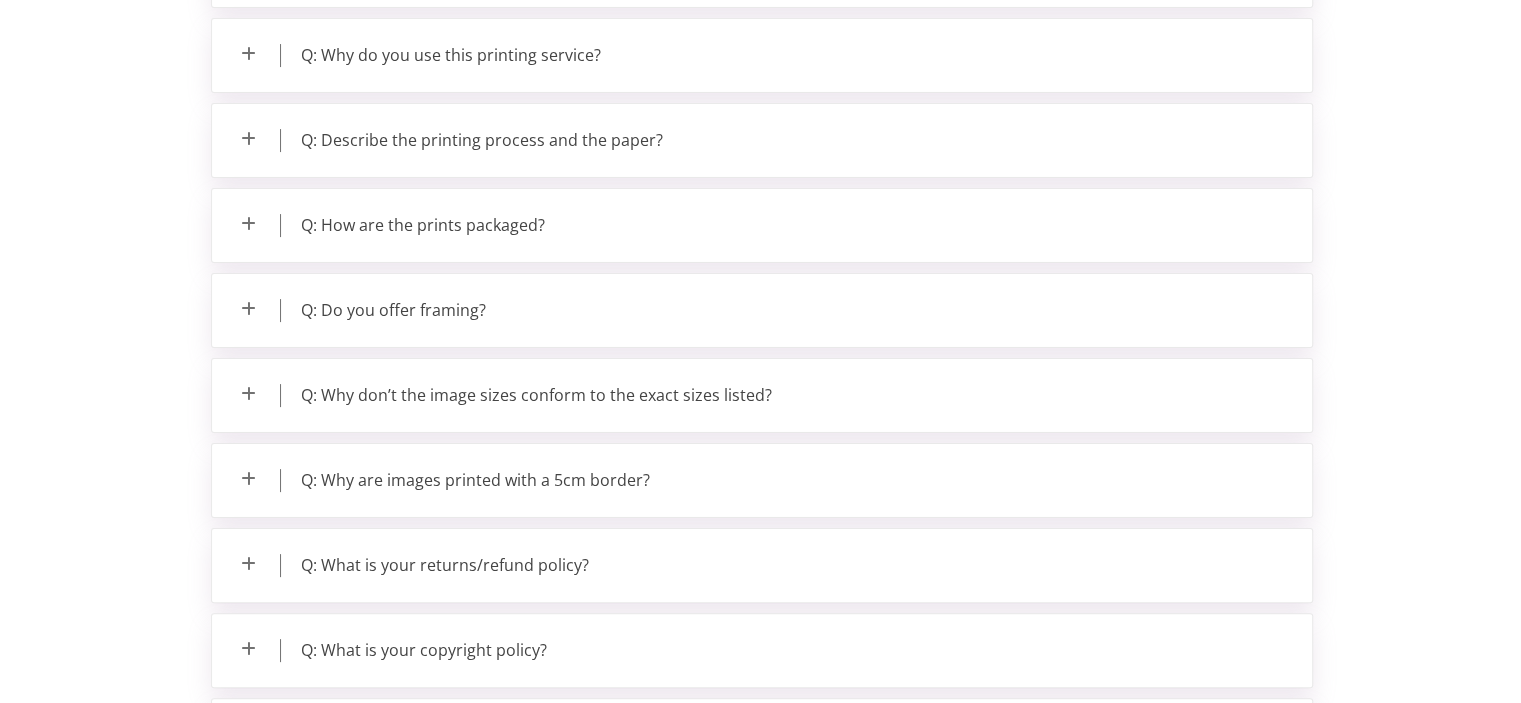 click on "Q: Why do you use this printing service?" at bounding box center [762, 55] 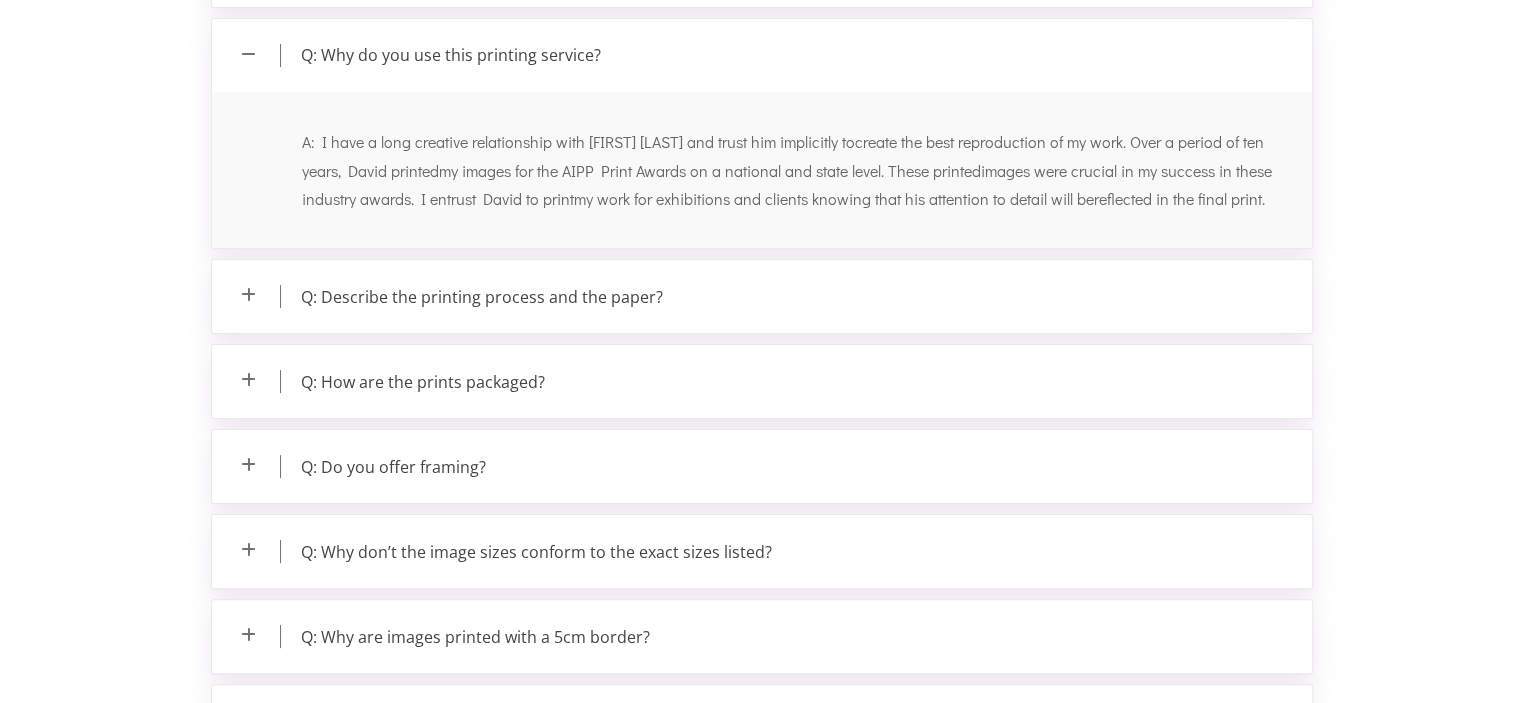 click on "Q: Why do you use this printing service?" at bounding box center [762, 55] 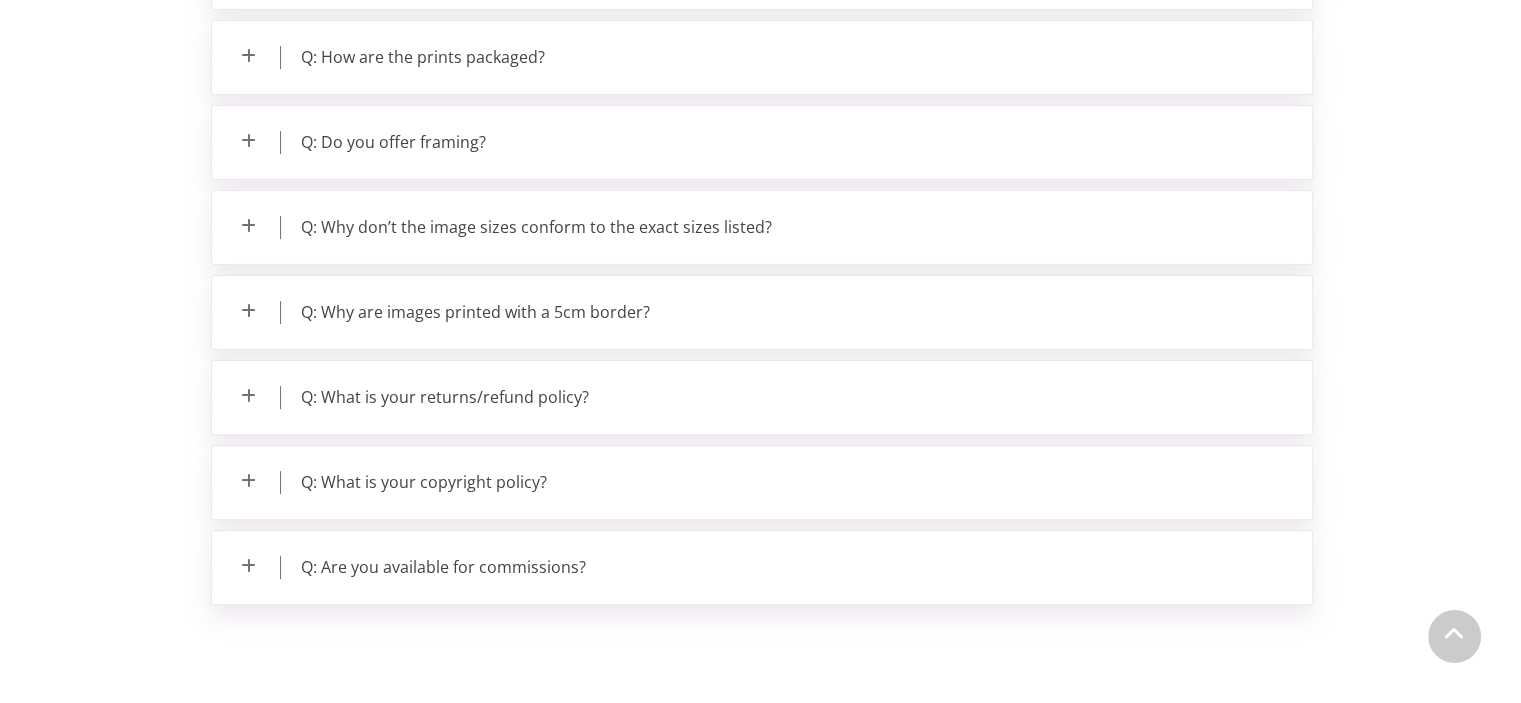 scroll, scrollTop: 600, scrollLeft: 0, axis: vertical 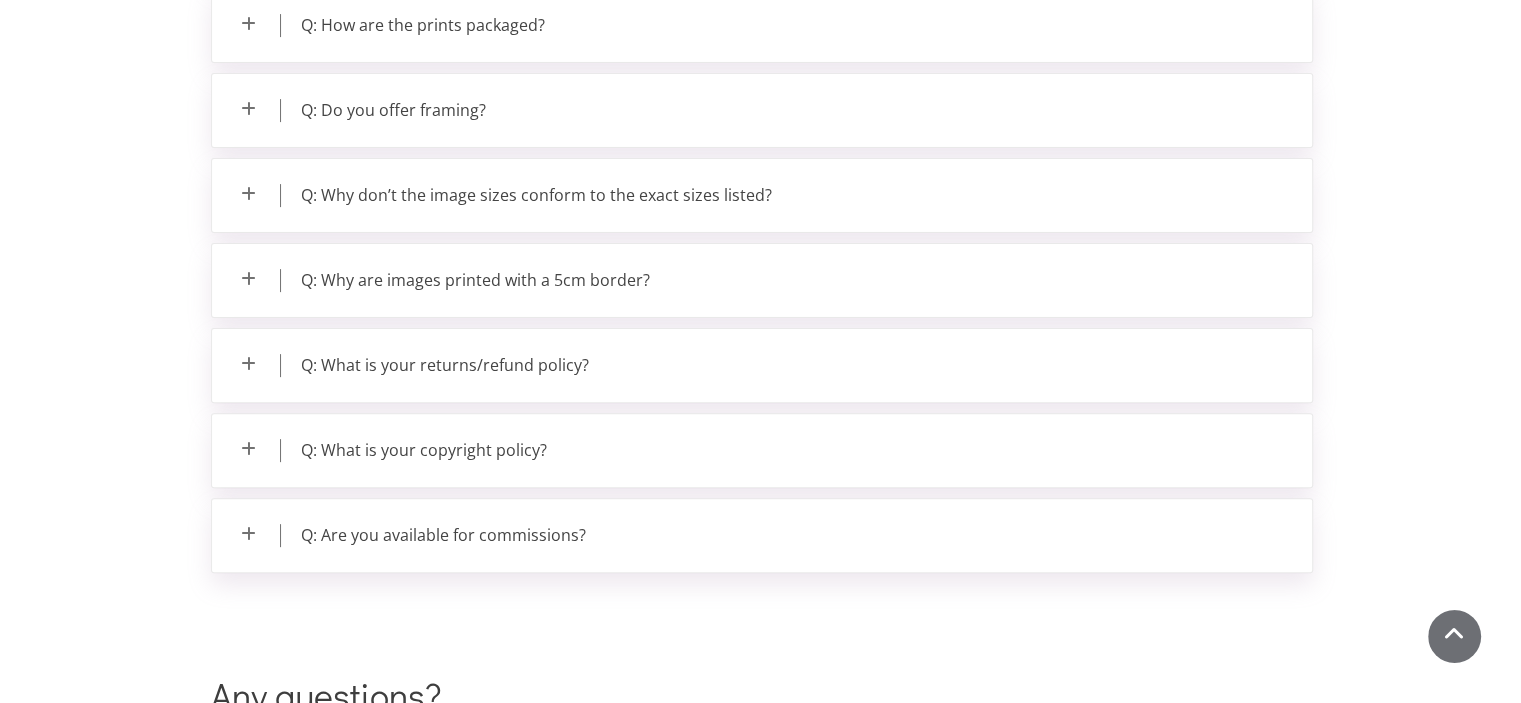 click on "Q: Do you offer framing?" at bounding box center [762, 110] 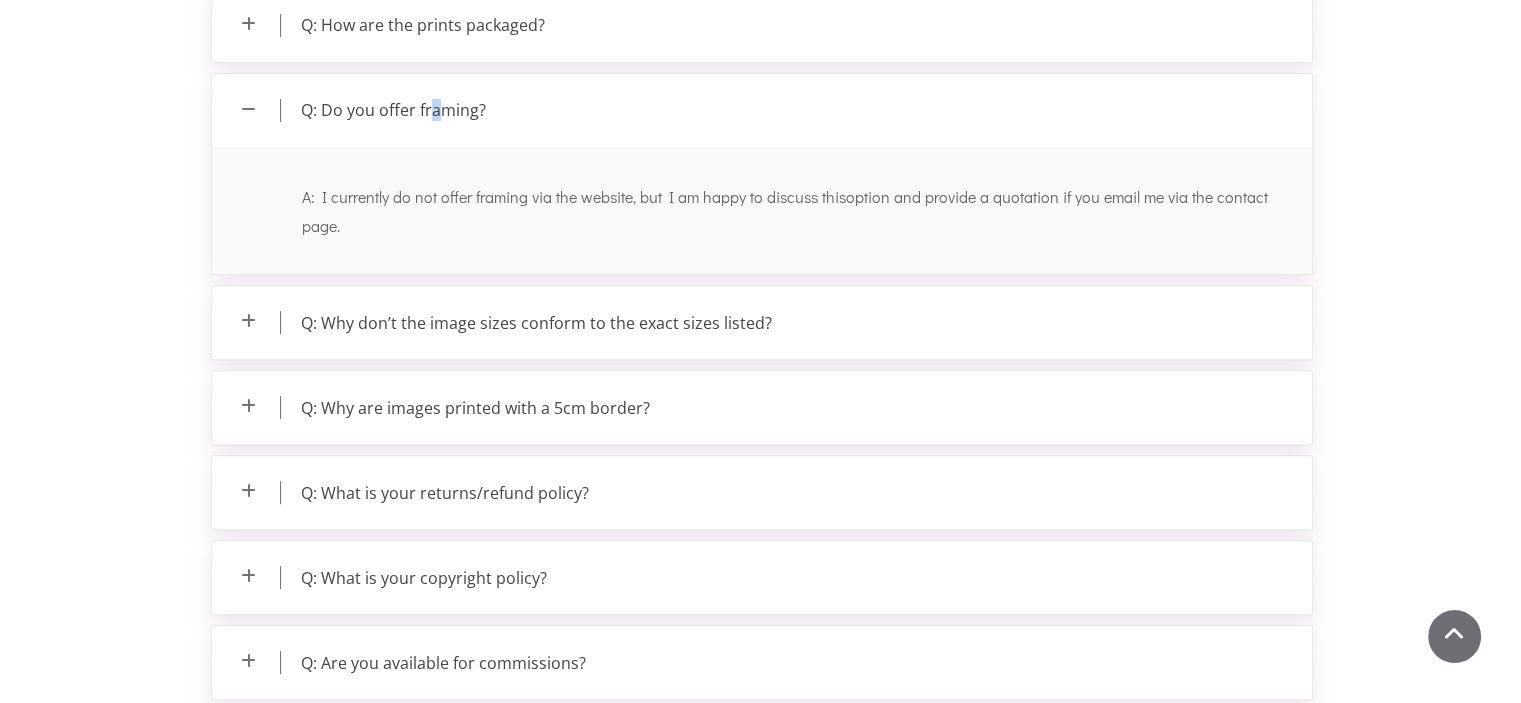 click on "Q: Do you offer framing?" at bounding box center [762, 110] 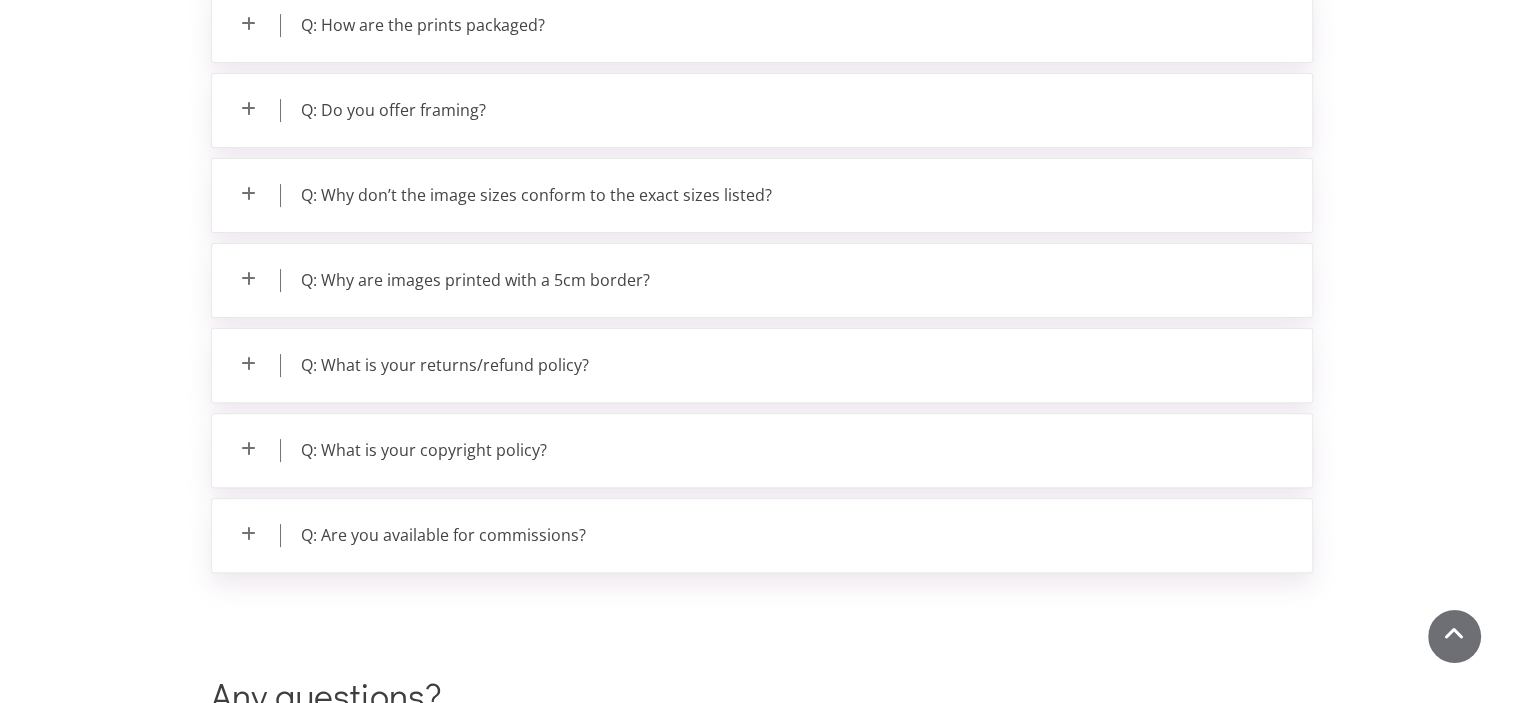 click on "Q: Why don’t the image sizes conform to the exact sizes listed?" at bounding box center (762, 195) 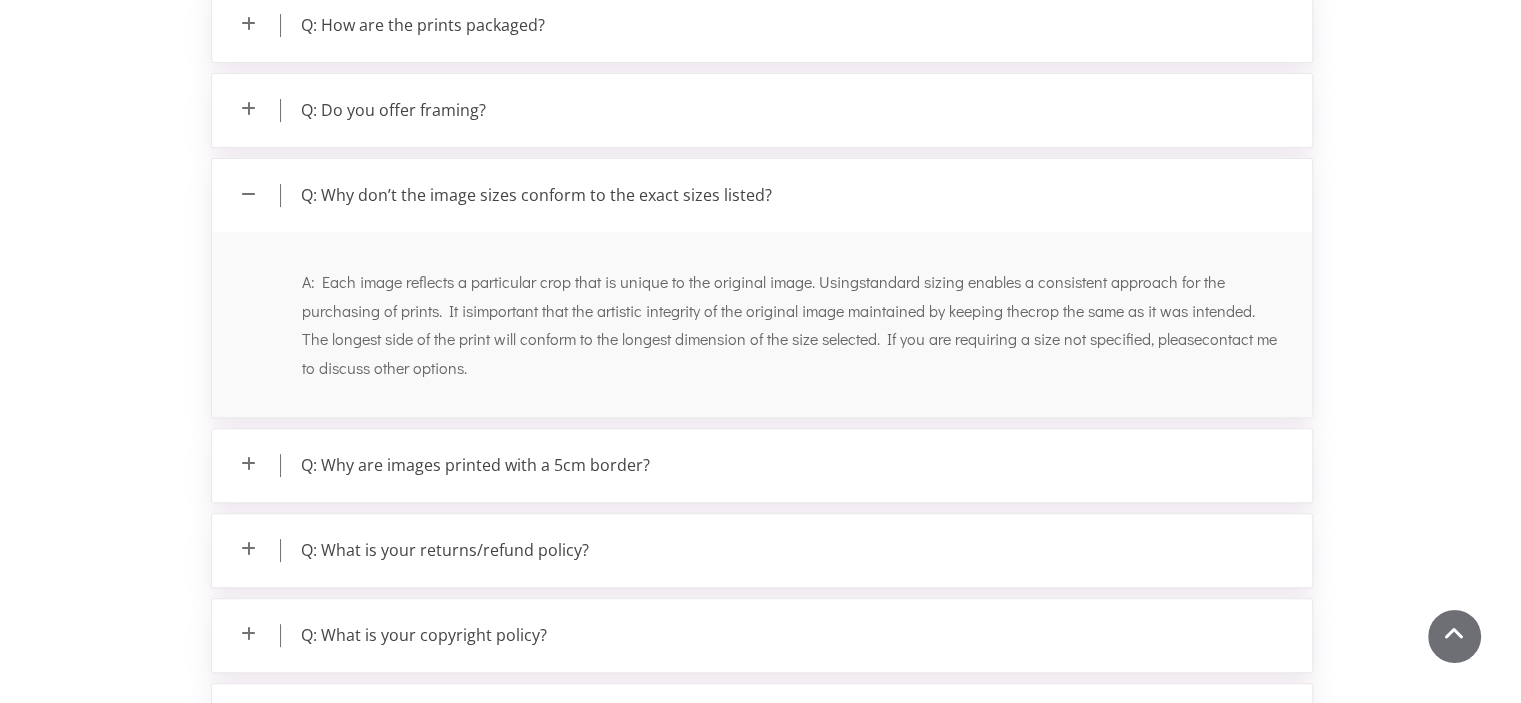 click on "Q: Why don’t the image sizes conform to the exact sizes listed?" at bounding box center (762, 195) 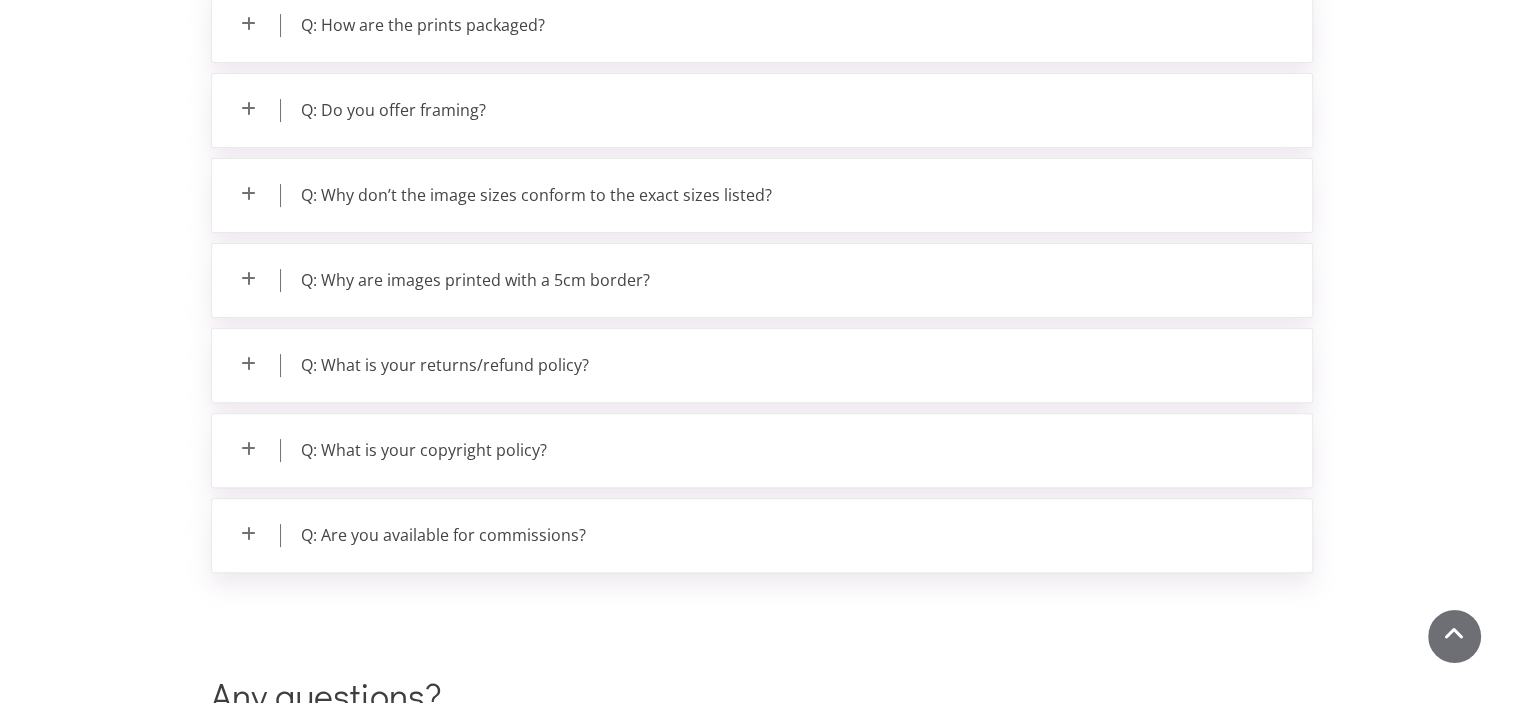 click on "Q: Why are images printed with a 5cm border?" at bounding box center (762, 280) 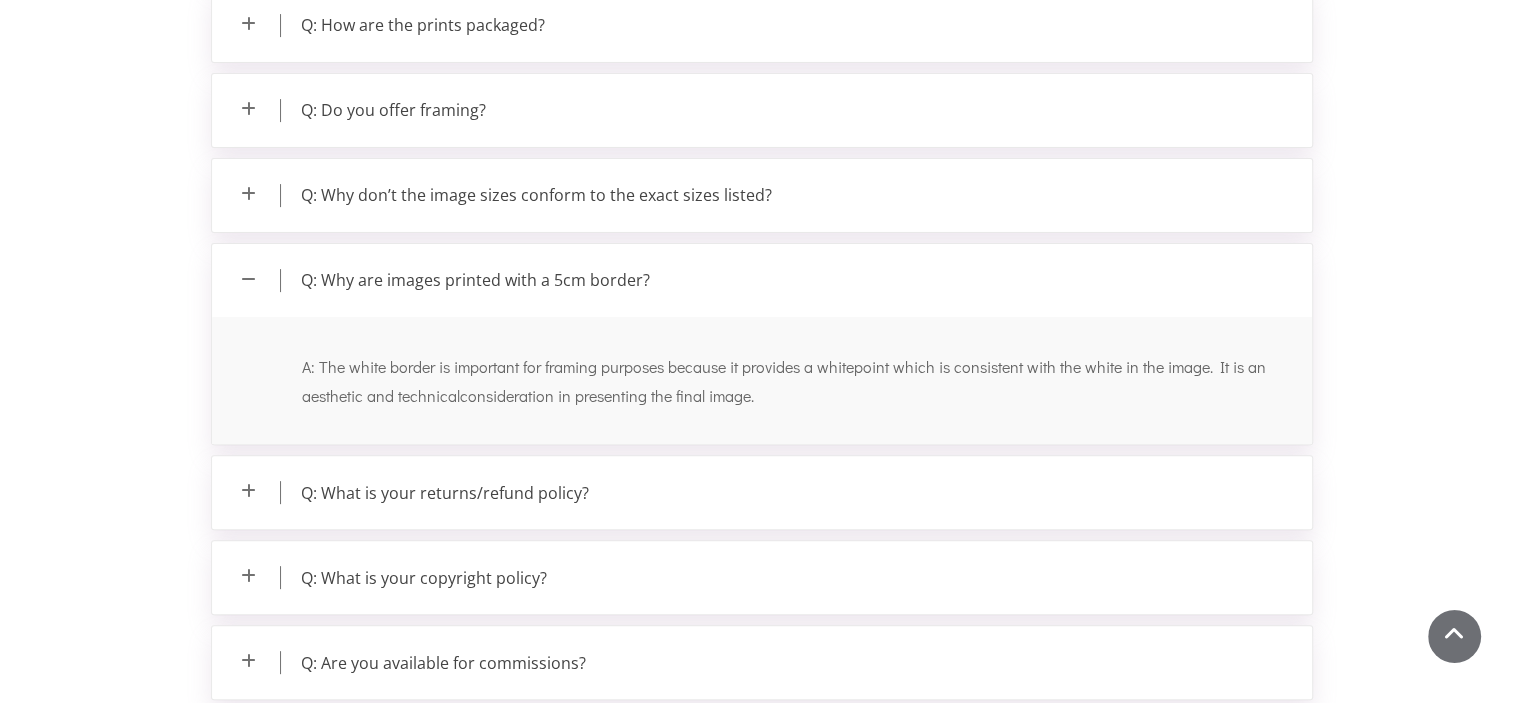 click on "Q: Why are images printed with a 5cm border?" at bounding box center [762, 280] 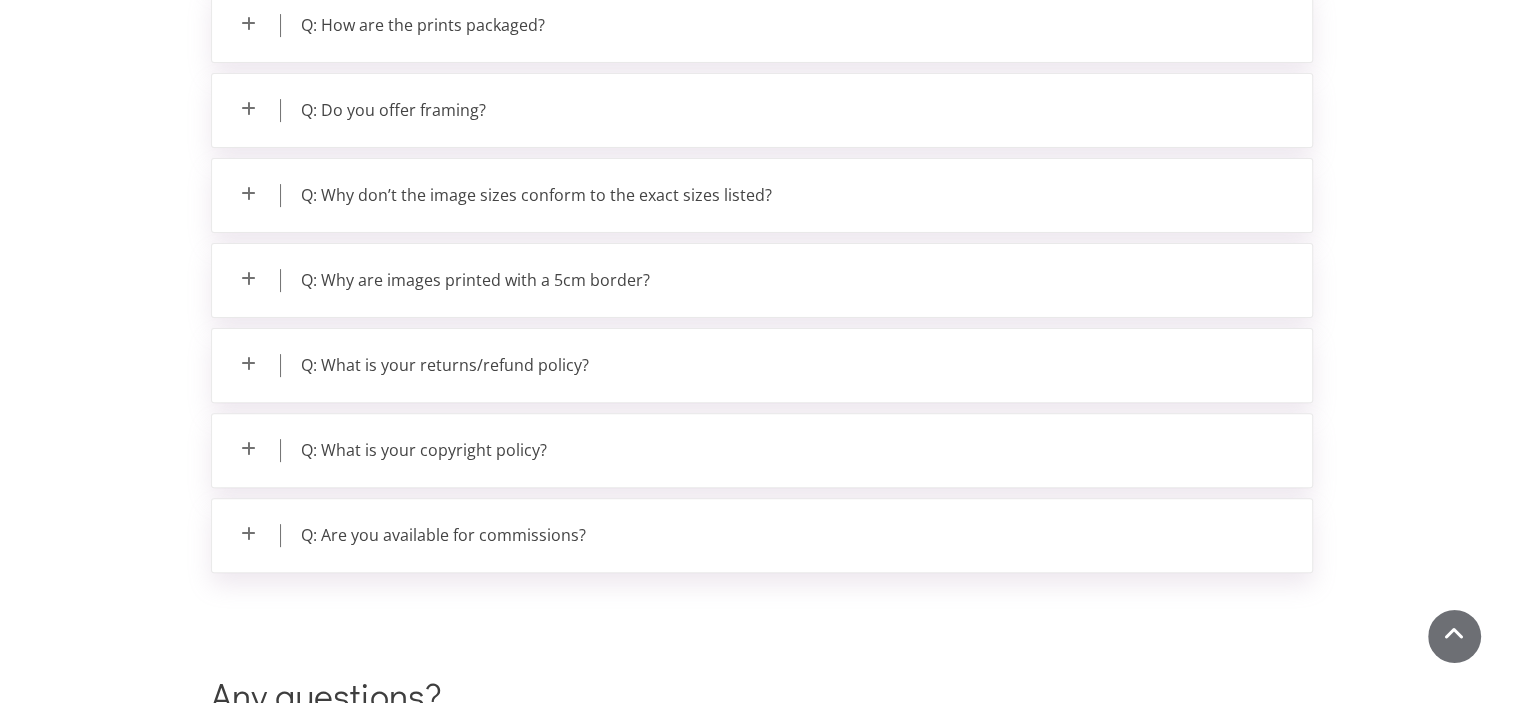 click on "Q: What is your returns/refund policy?" at bounding box center (762, 365) 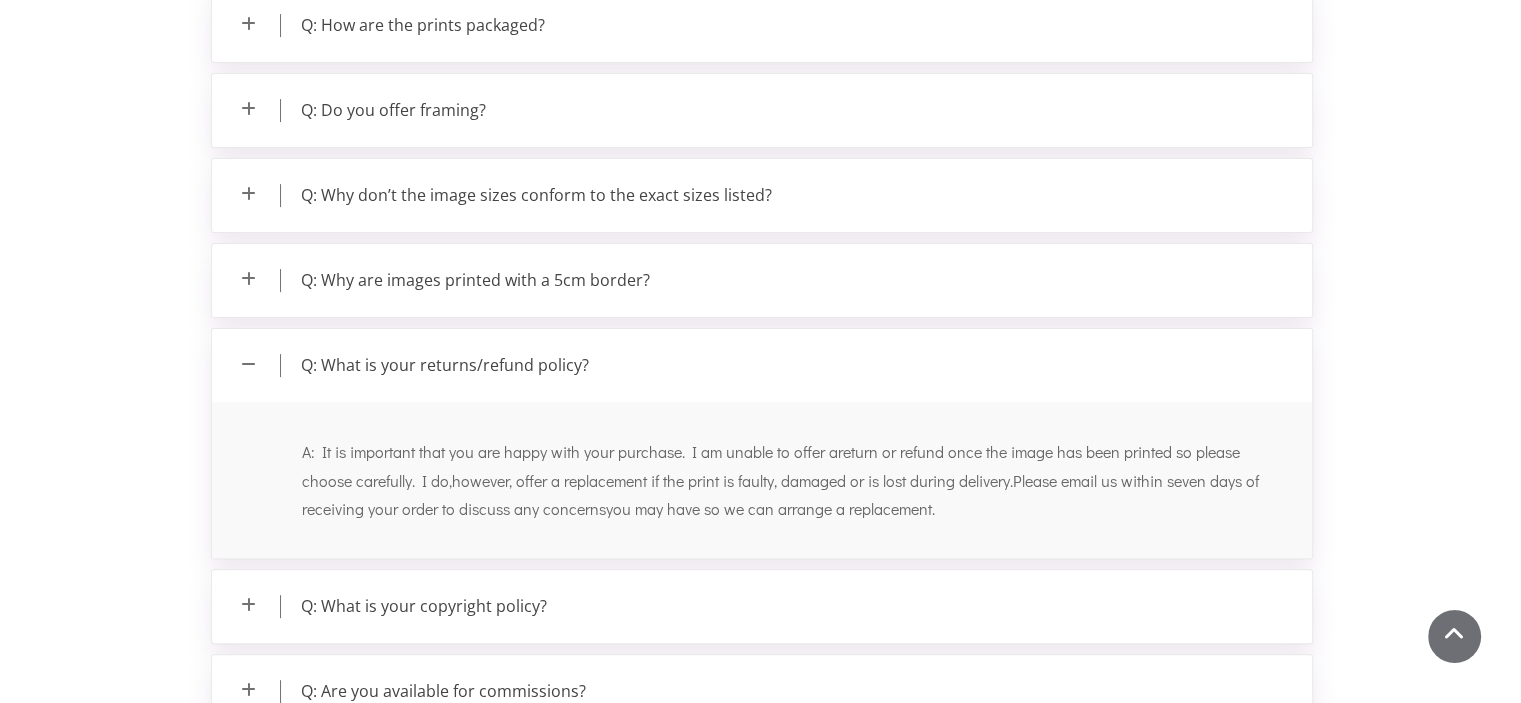 click on "Q: What is your returns/refund policy?" at bounding box center (762, 365) 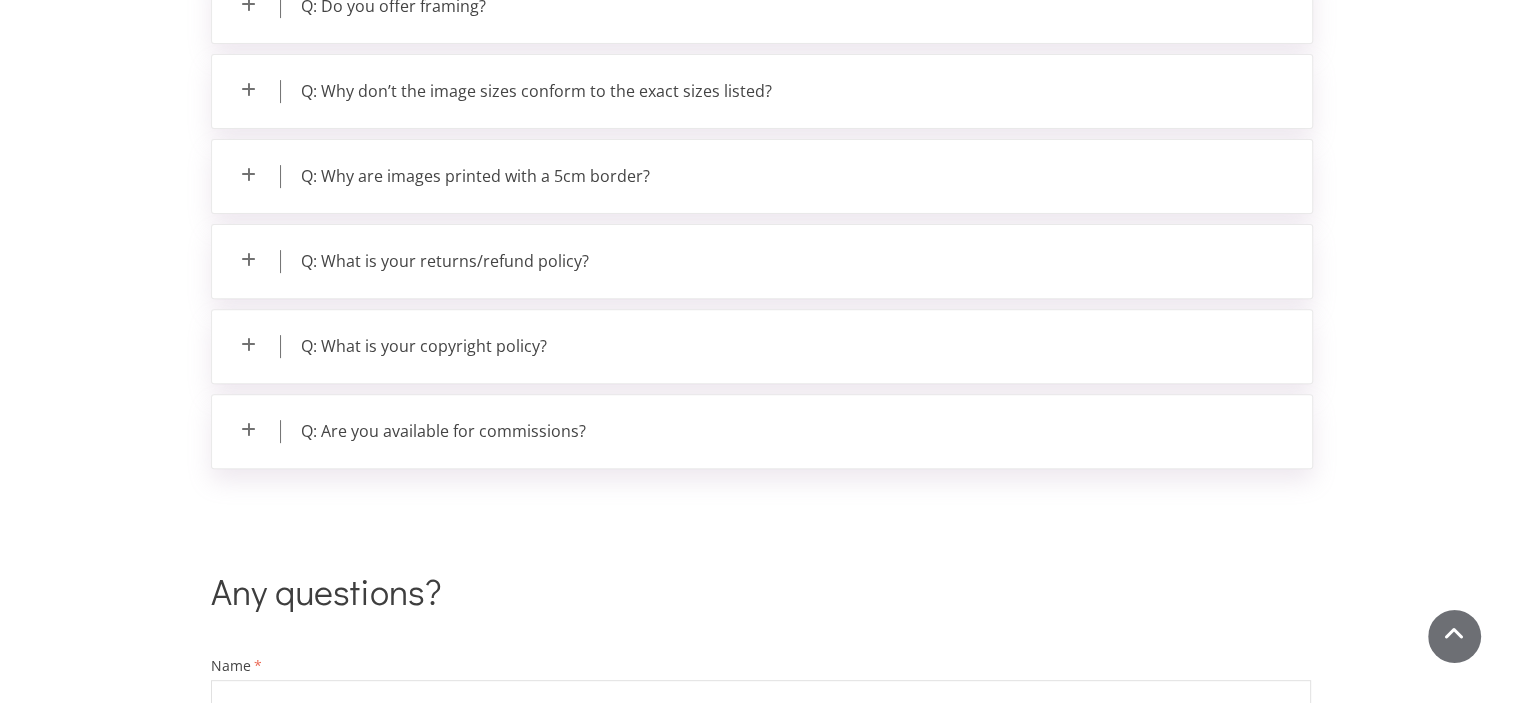 scroll, scrollTop: 800, scrollLeft: 0, axis: vertical 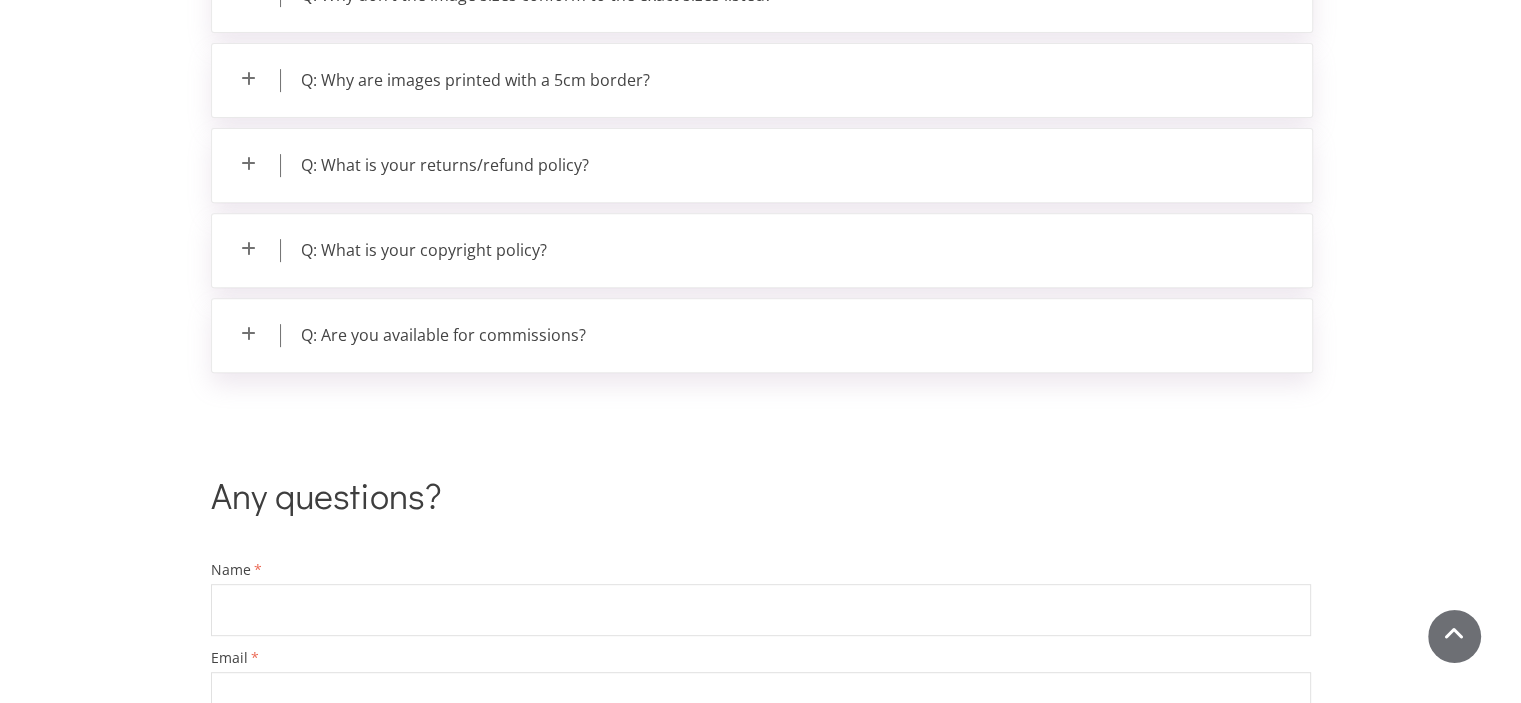 click on "Q: What is your copyright policy?" at bounding box center (762, 250) 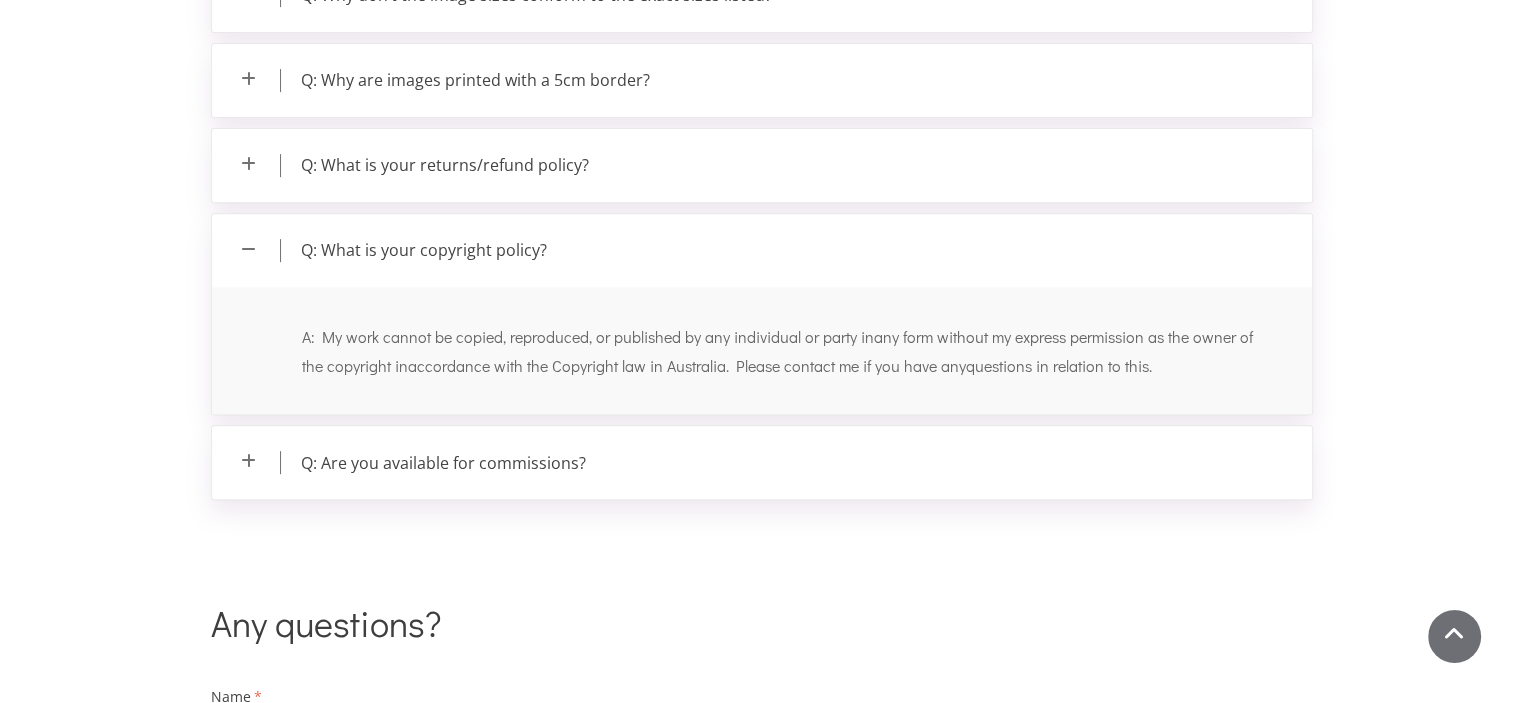 click on "Q: What is your copyright policy?" at bounding box center (762, 250) 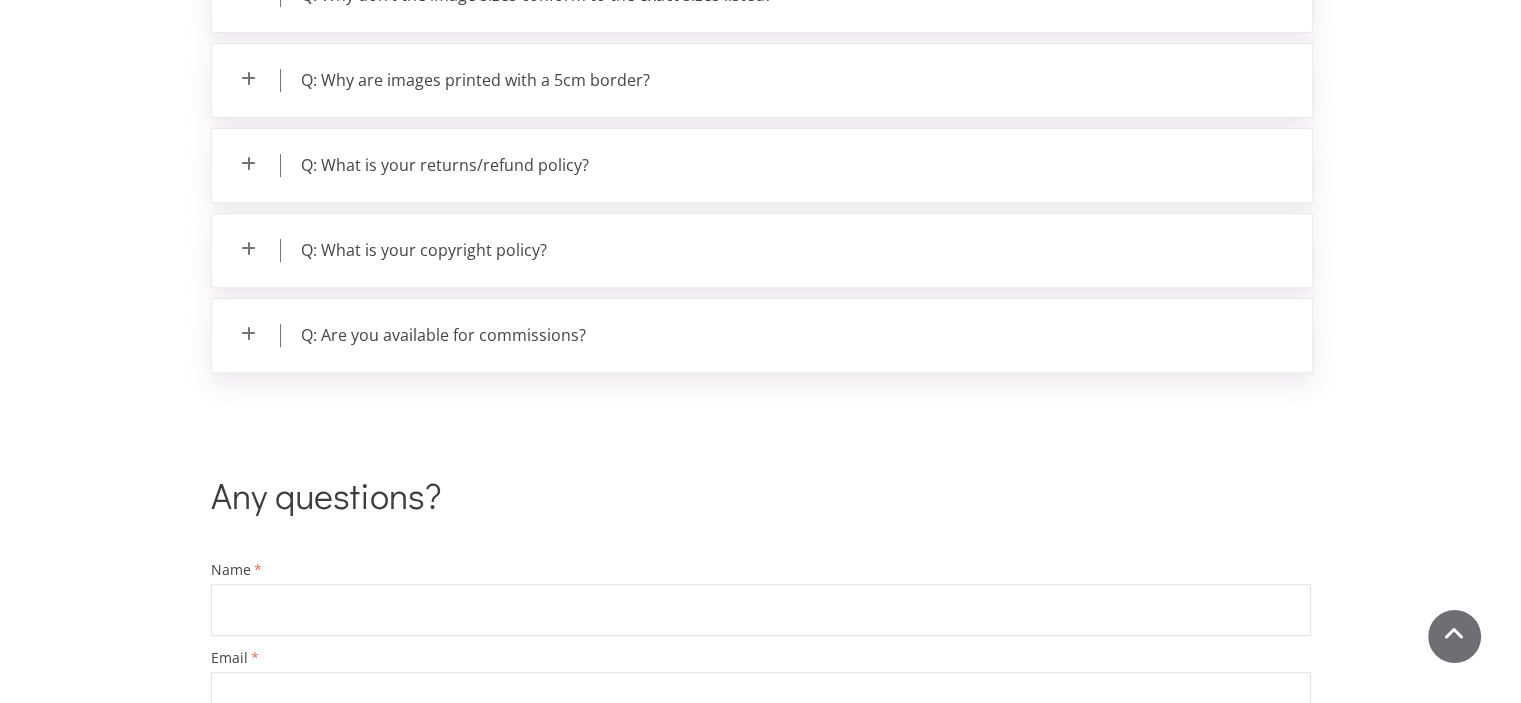 click on "Q: Are you available for commissions?" at bounding box center (762, 335) 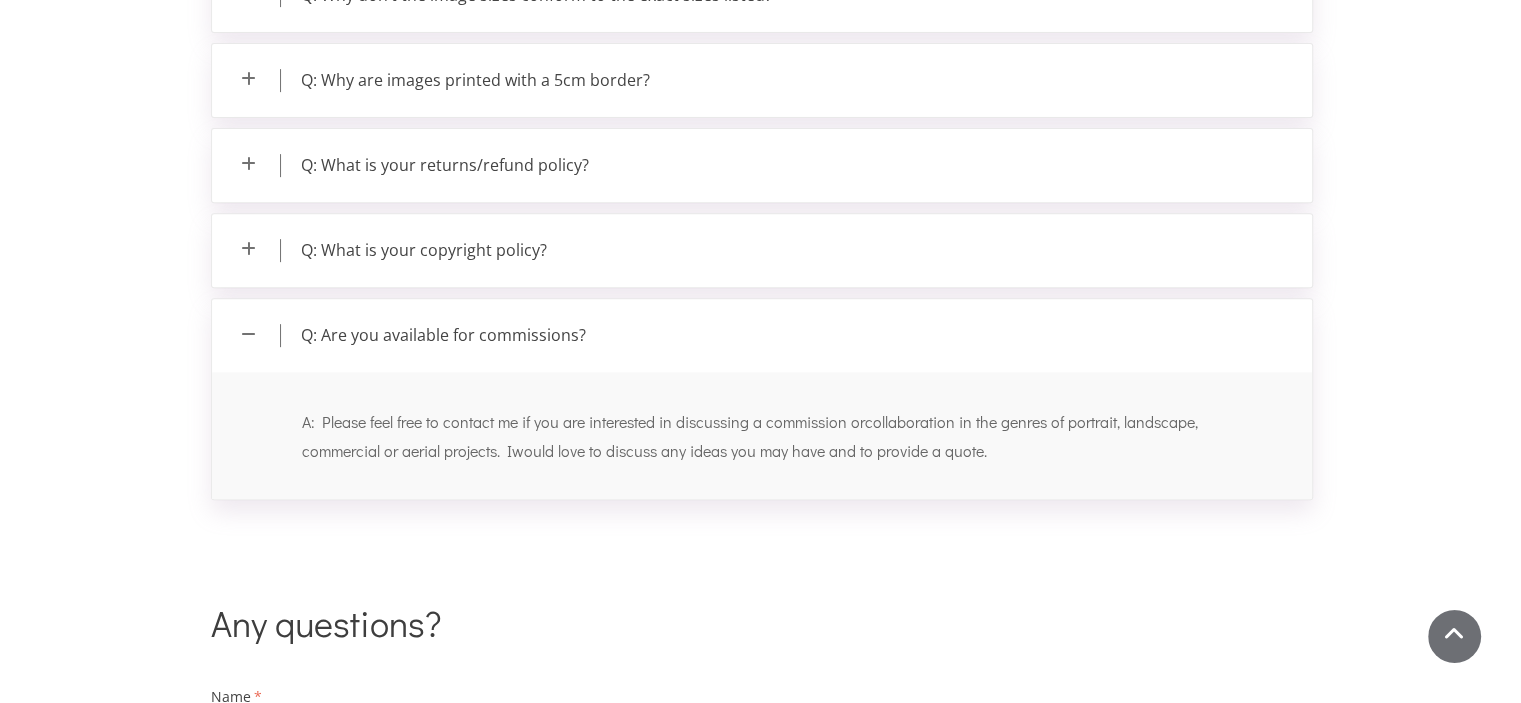 click on "Q: Are you available for commissions?" at bounding box center [762, 335] 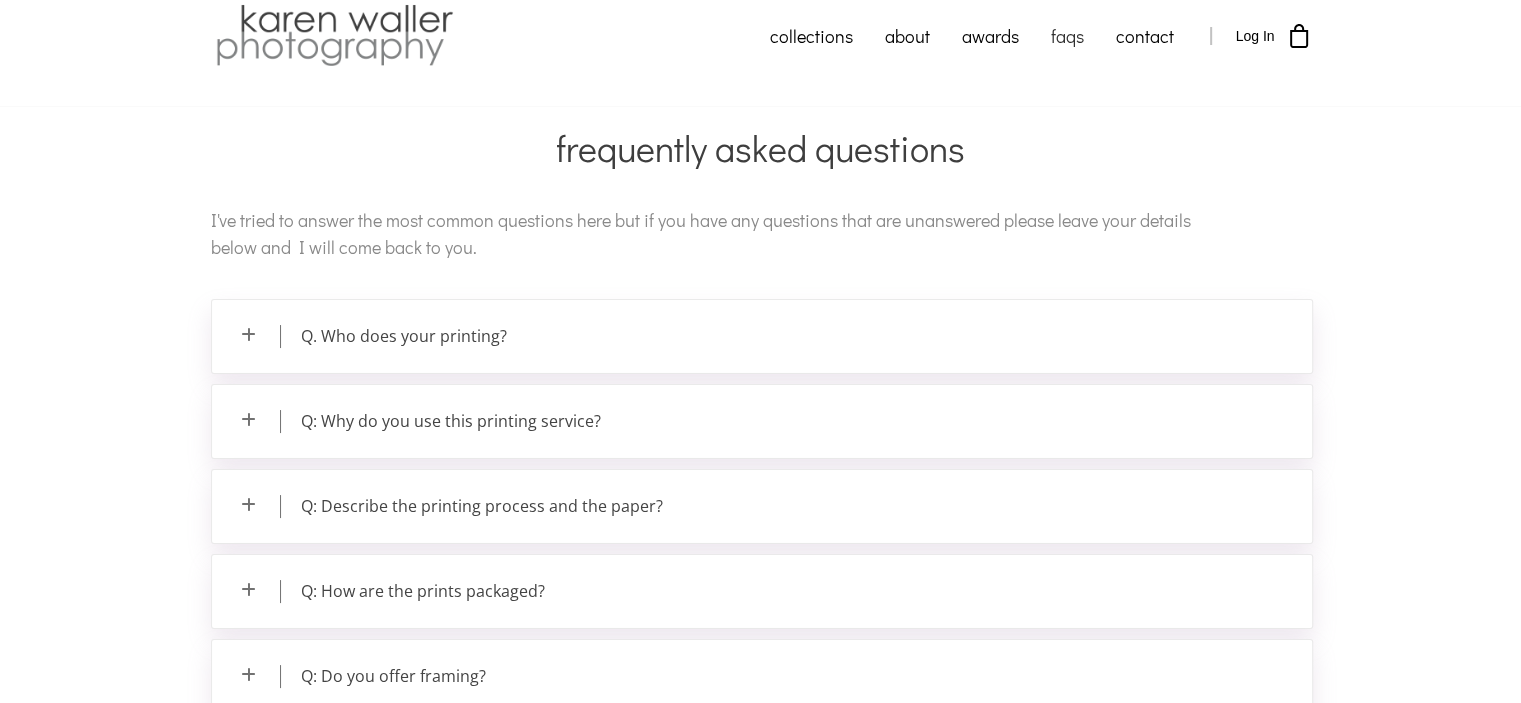 scroll, scrollTop: 0, scrollLeft: 0, axis: both 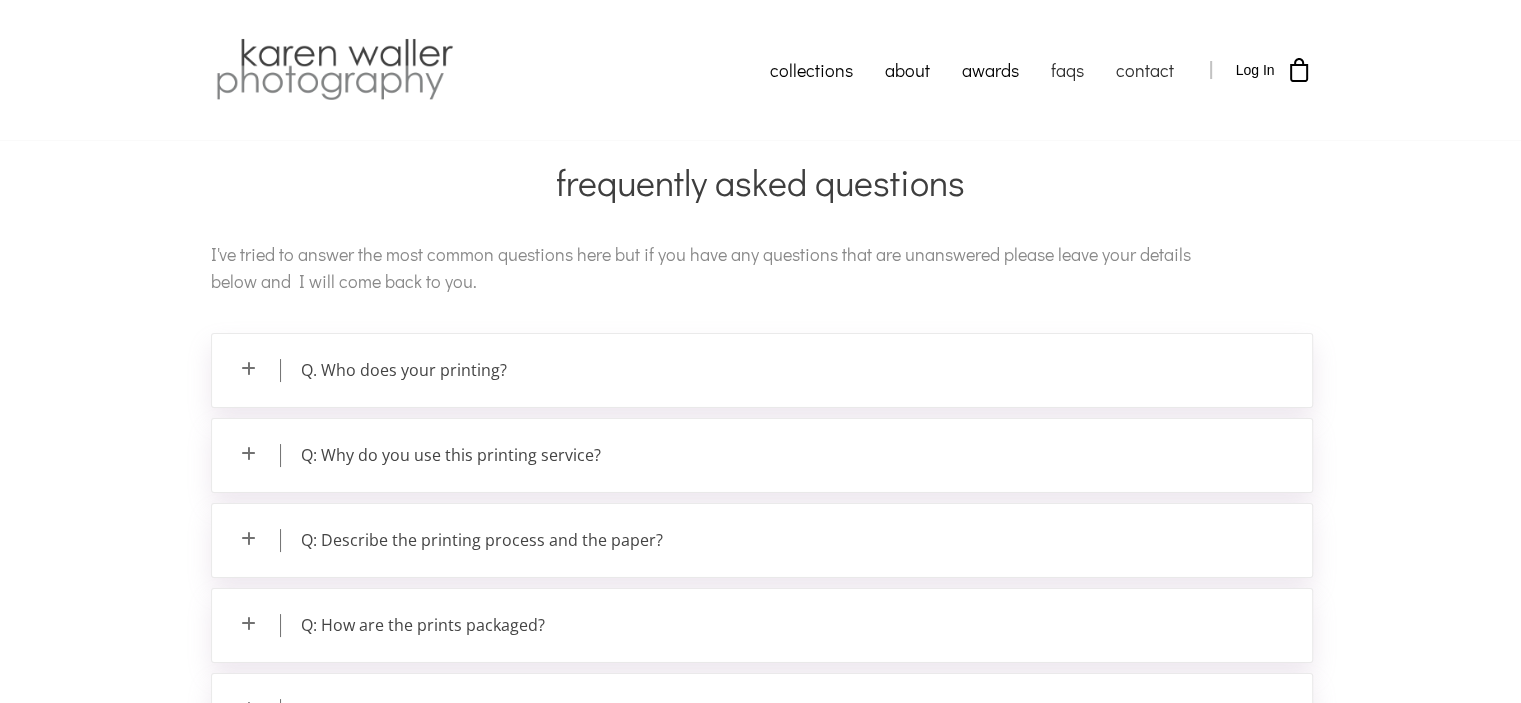 click on "contact" at bounding box center [1145, 70] 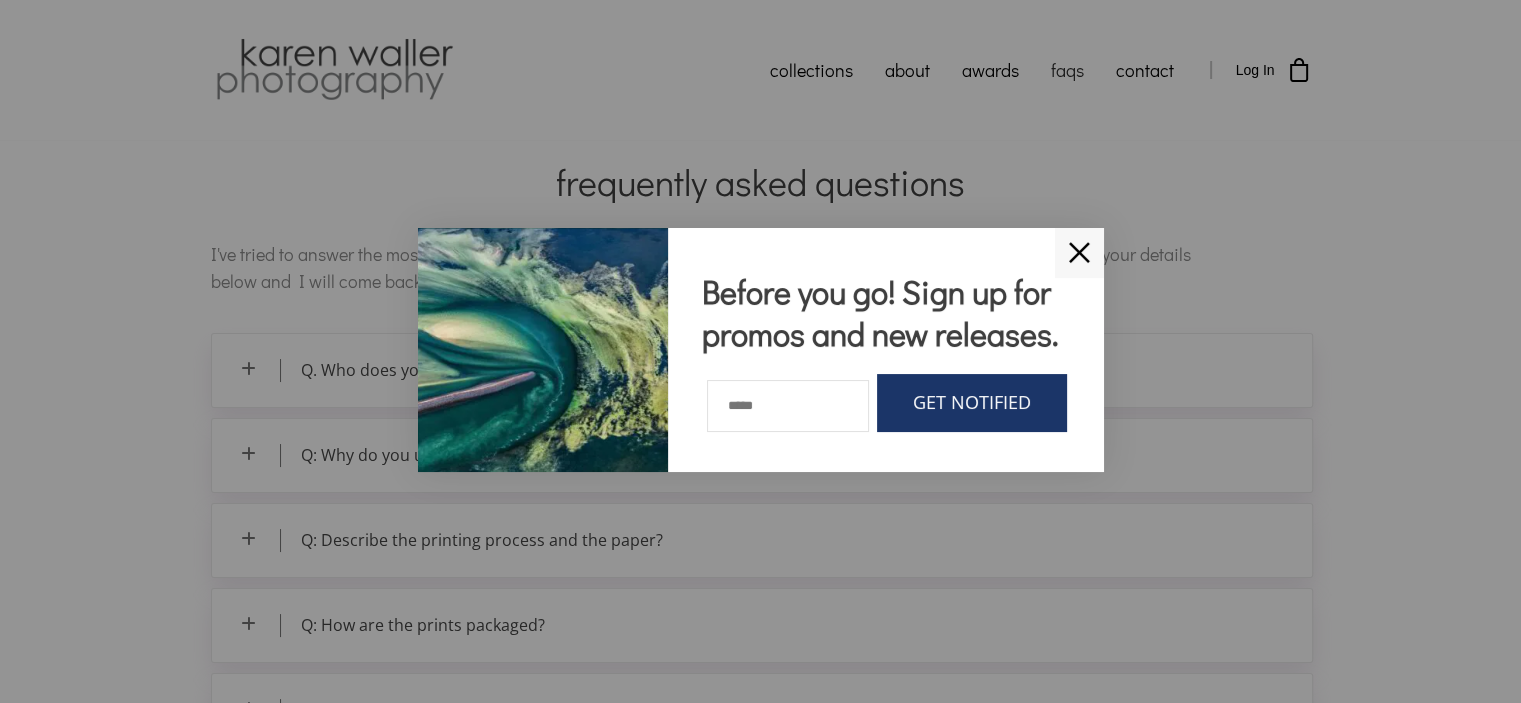 click on "✕" at bounding box center [1079, 253] 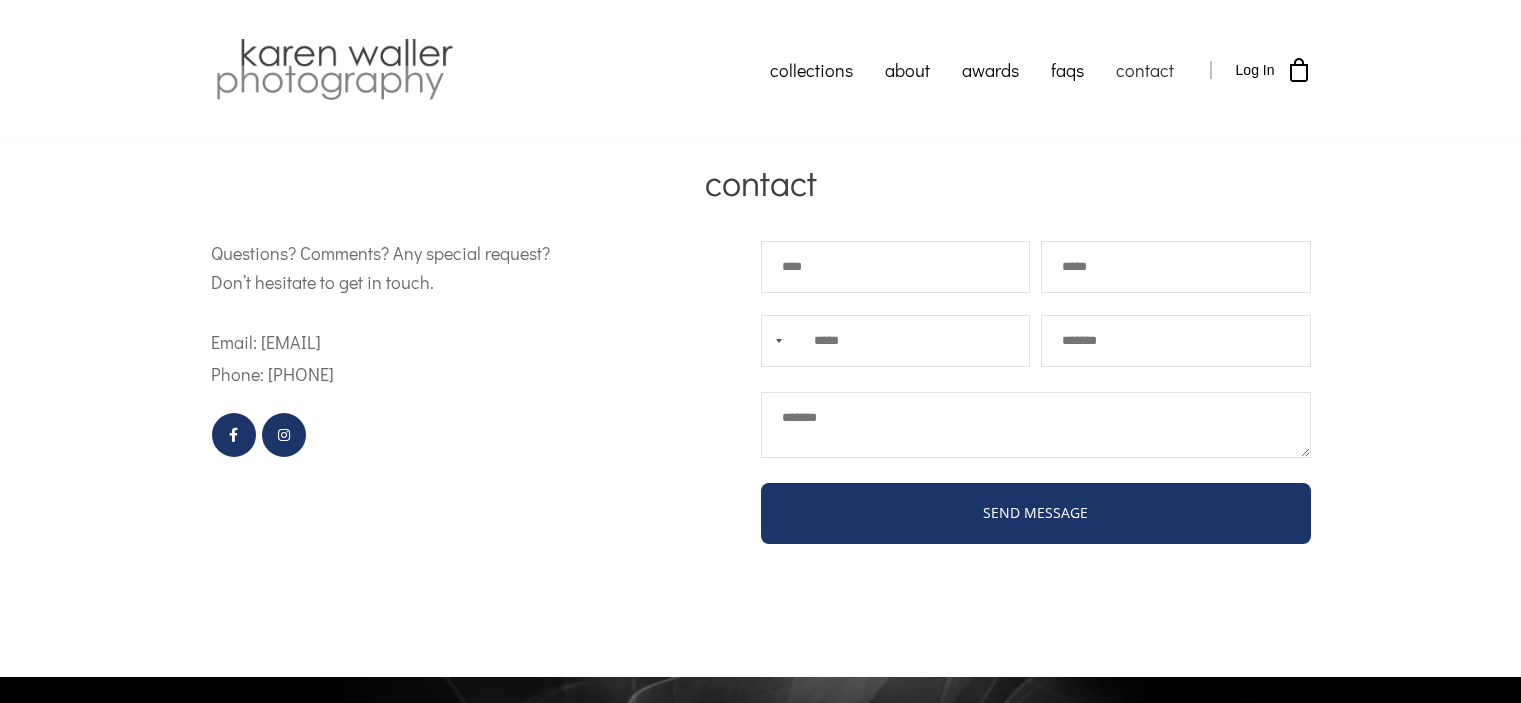 scroll, scrollTop: 0, scrollLeft: 0, axis: both 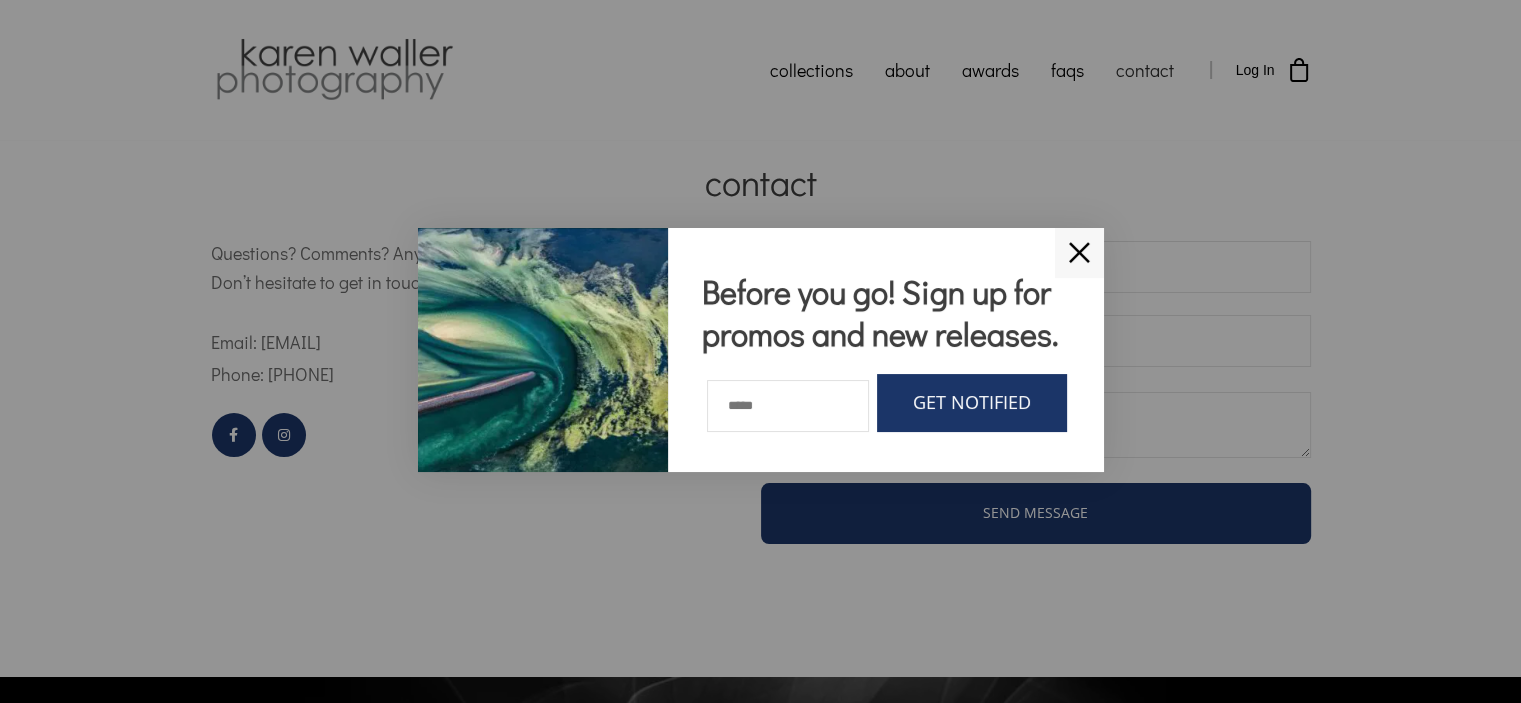 click on "✕" at bounding box center (1079, 253) 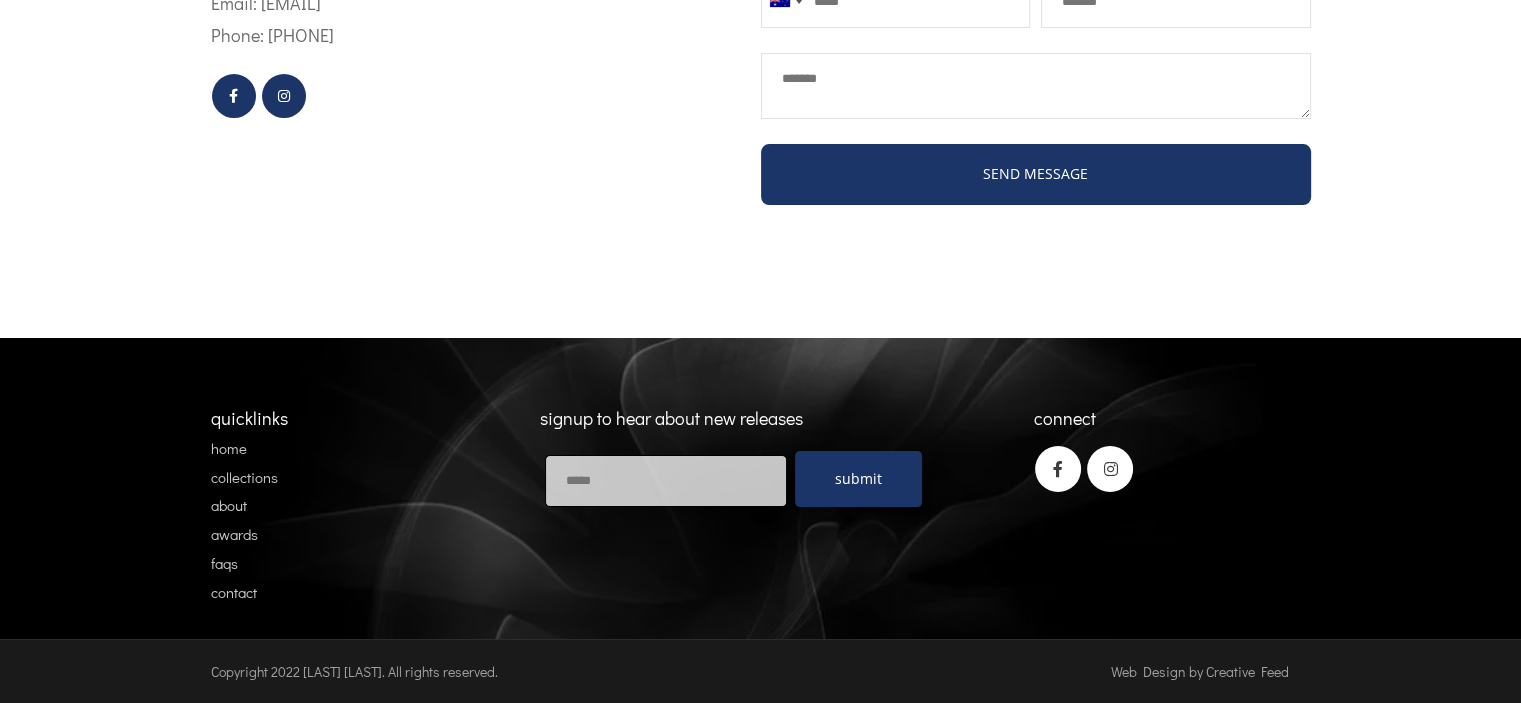 scroll, scrollTop: 0, scrollLeft: 0, axis: both 